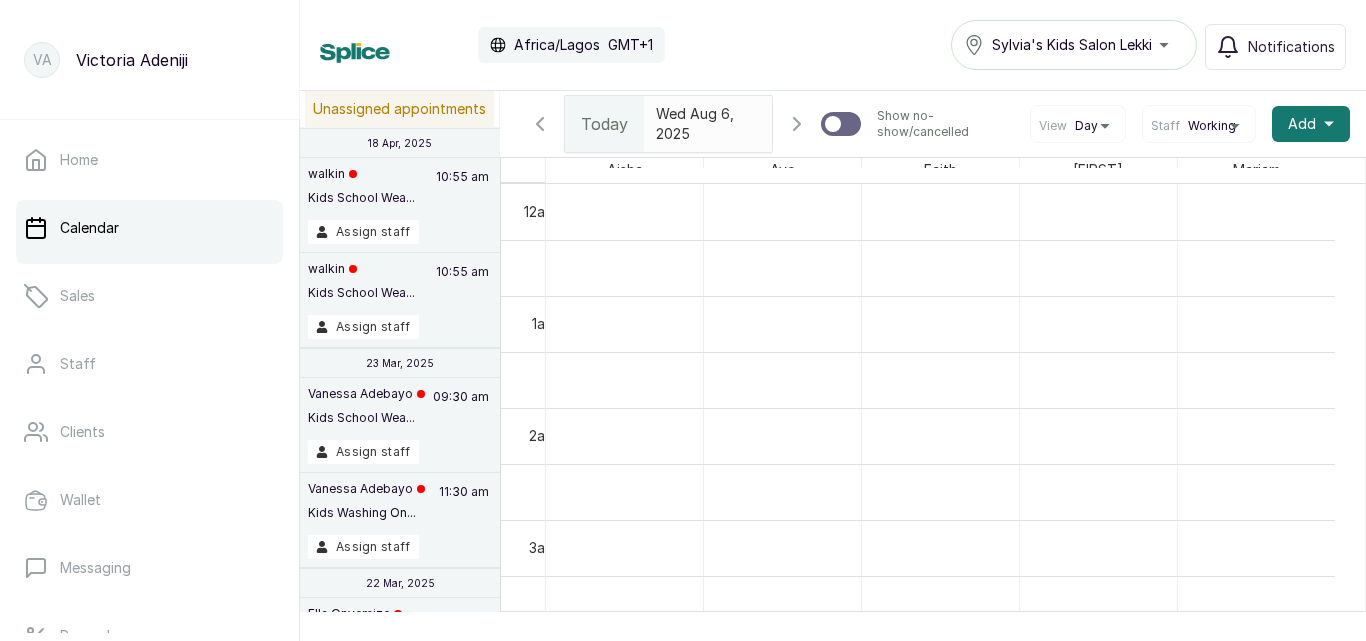 scroll, scrollTop: 0, scrollLeft: 0, axis: both 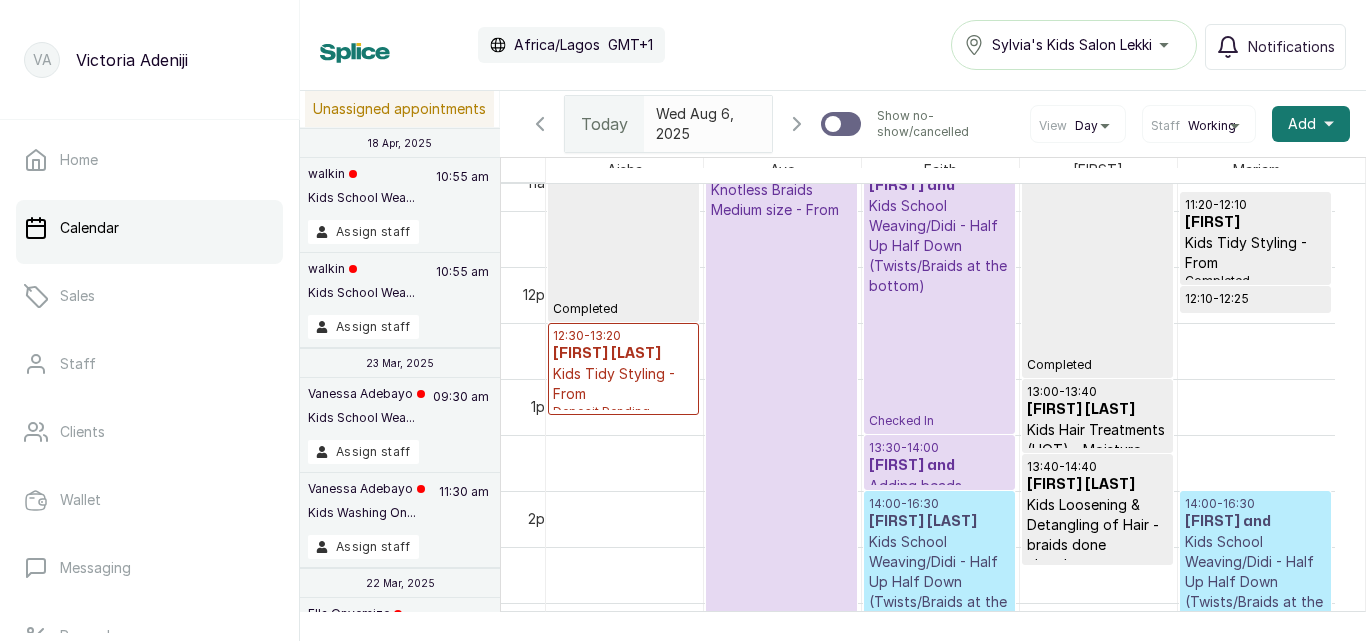 click on "11:00  -  13:30 [FIRST] and Kids School Weaving/Didi - Half Up Half Down (Twists/Braids at the bottom) Checked In" at bounding box center [939, 294] 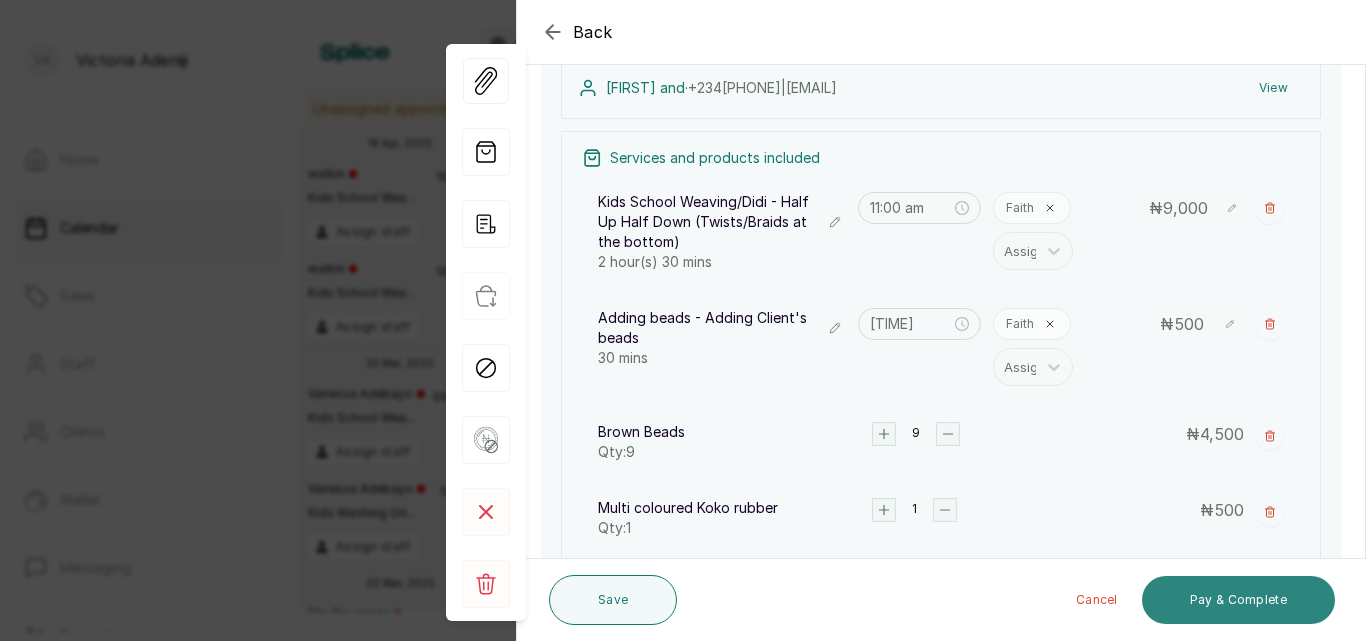 click on "Pay & Complete" at bounding box center (1238, 600) 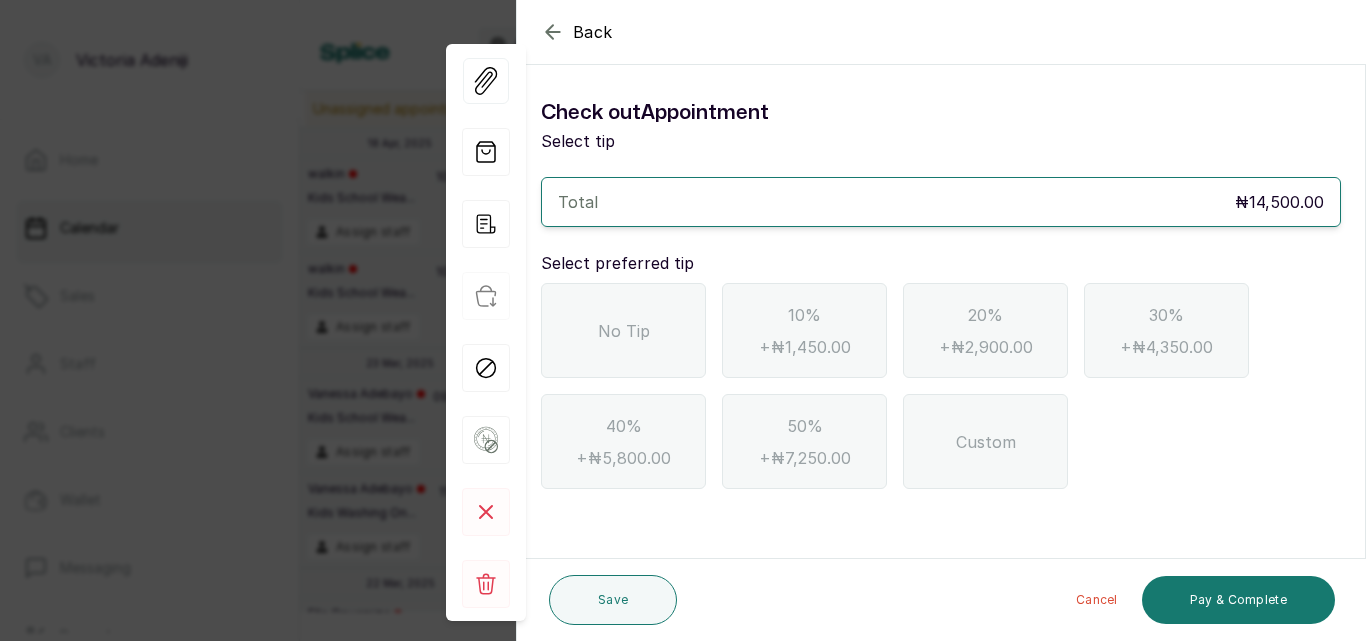 click on "Custom" at bounding box center [986, 442] 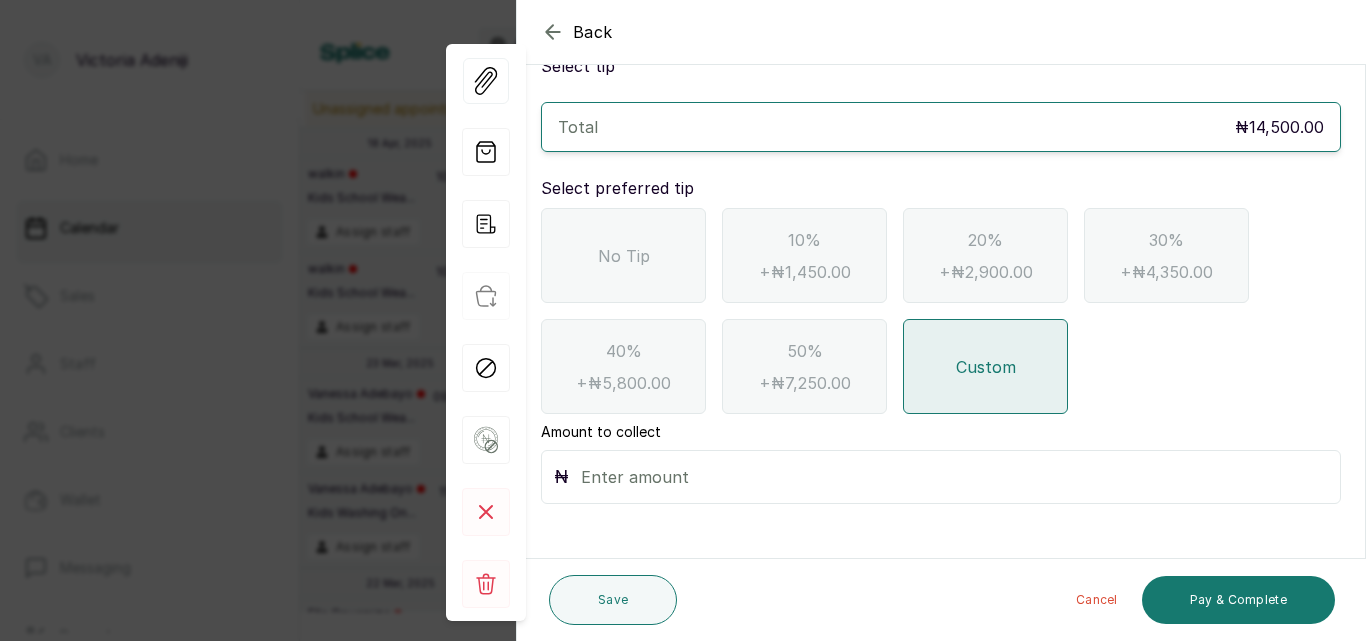 click at bounding box center [954, 477] 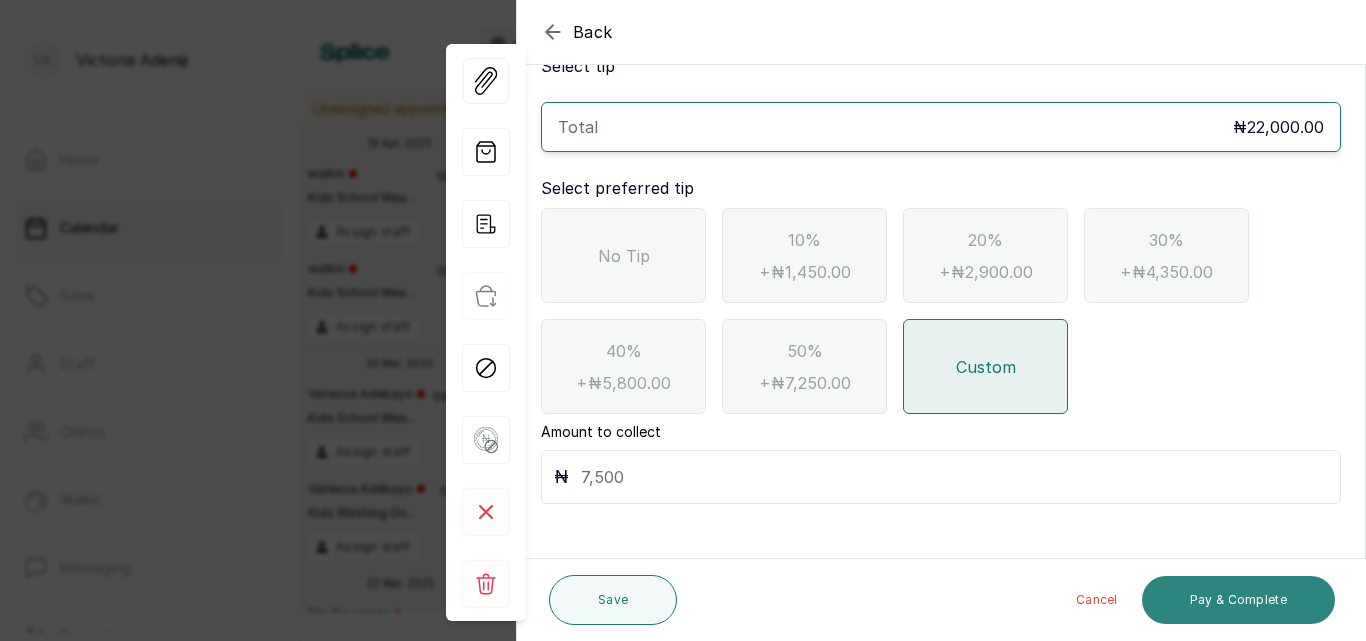 type on "7,500" 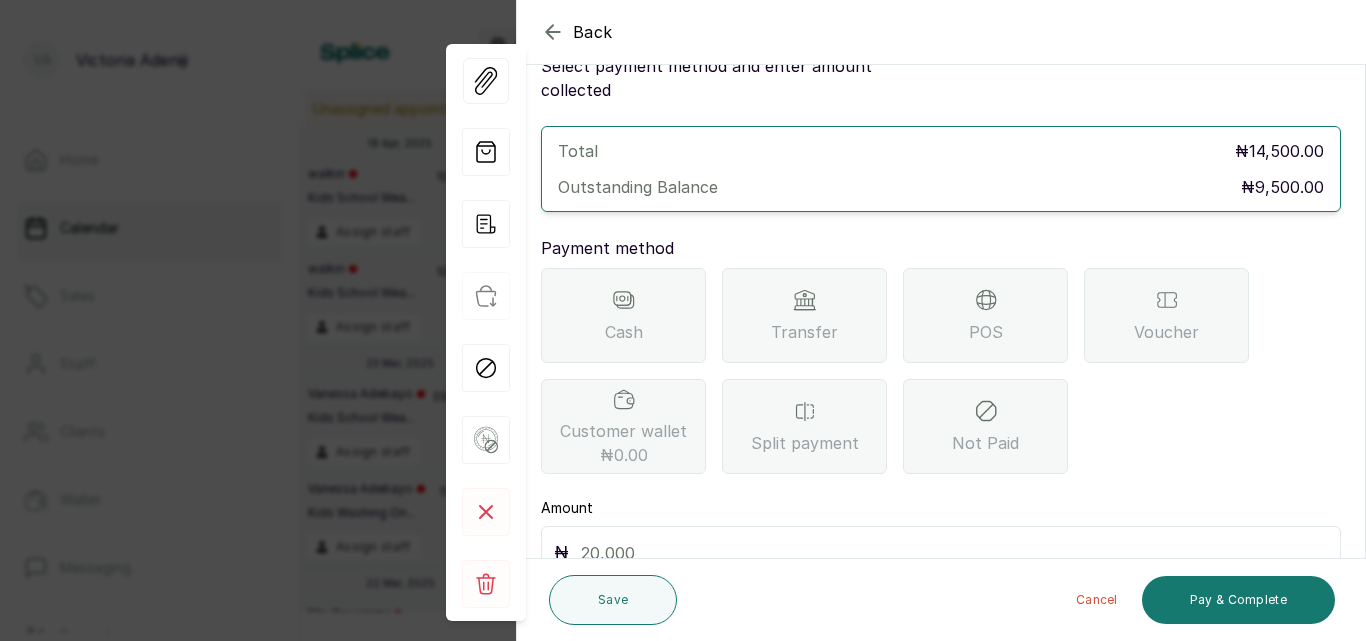 click on "Transfer" at bounding box center [804, 332] 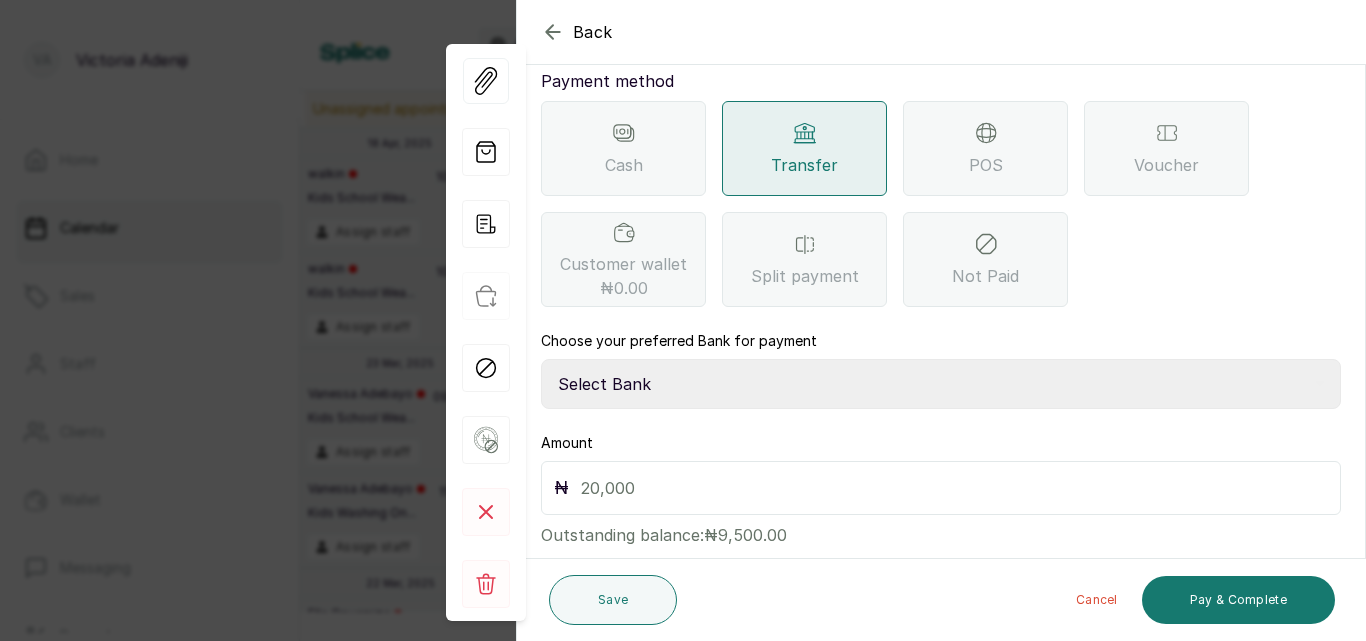 scroll, scrollTop: 261, scrollLeft: 0, axis: vertical 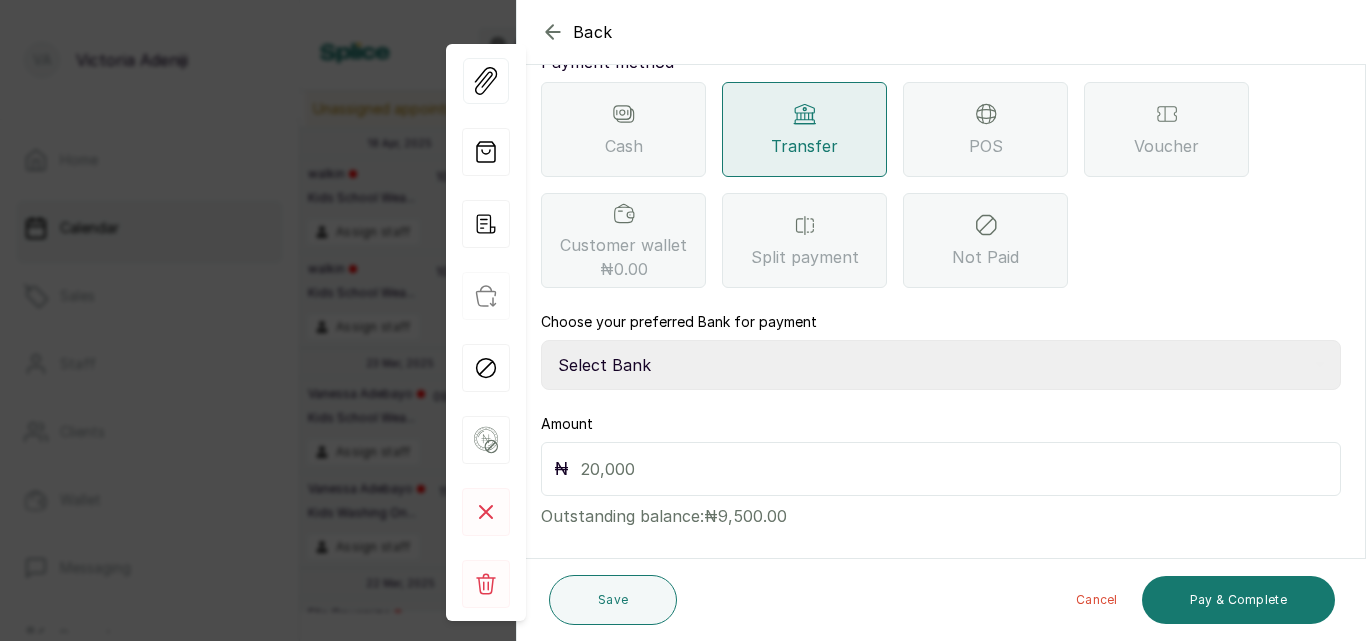 click on "Select Bank CANARY YELLOW Moniepoint MFB CANARY YELLOW Sparkle Microfinance Bank" at bounding box center [941, 365] 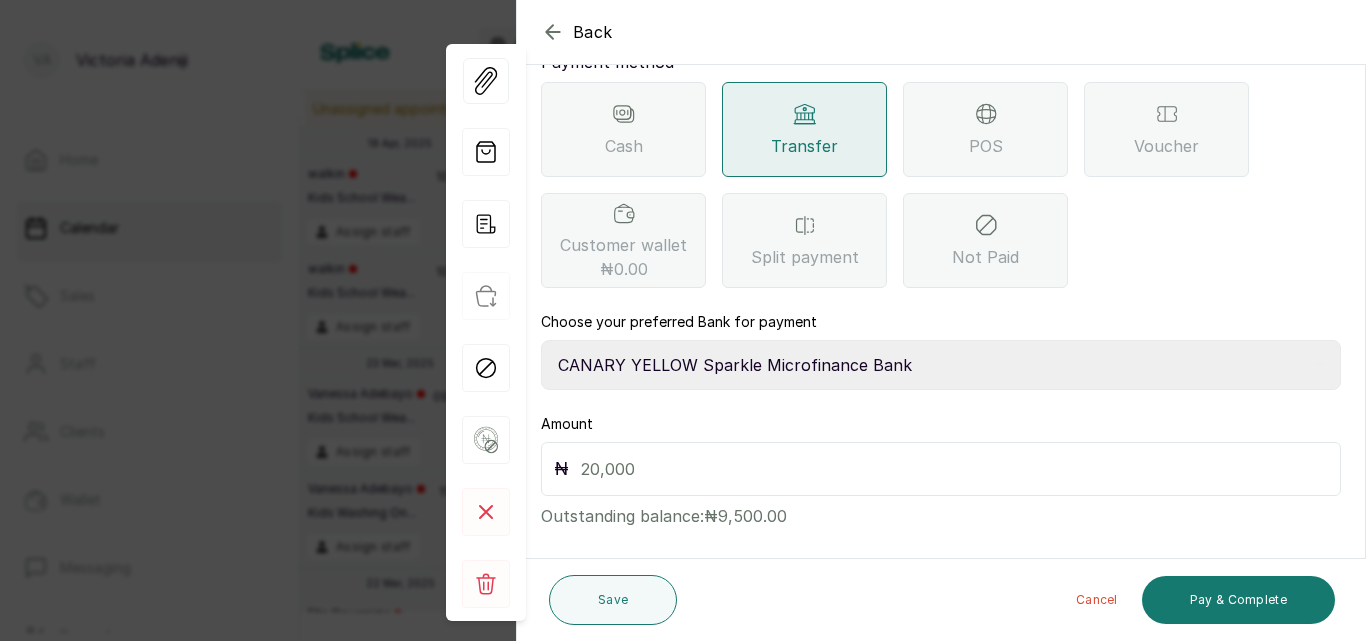 click on "Select Bank CANARY YELLOW Moniepoint MFB CANARY YELLOW Sparkle Microfinance Bank" at bounding box center (941, 365) 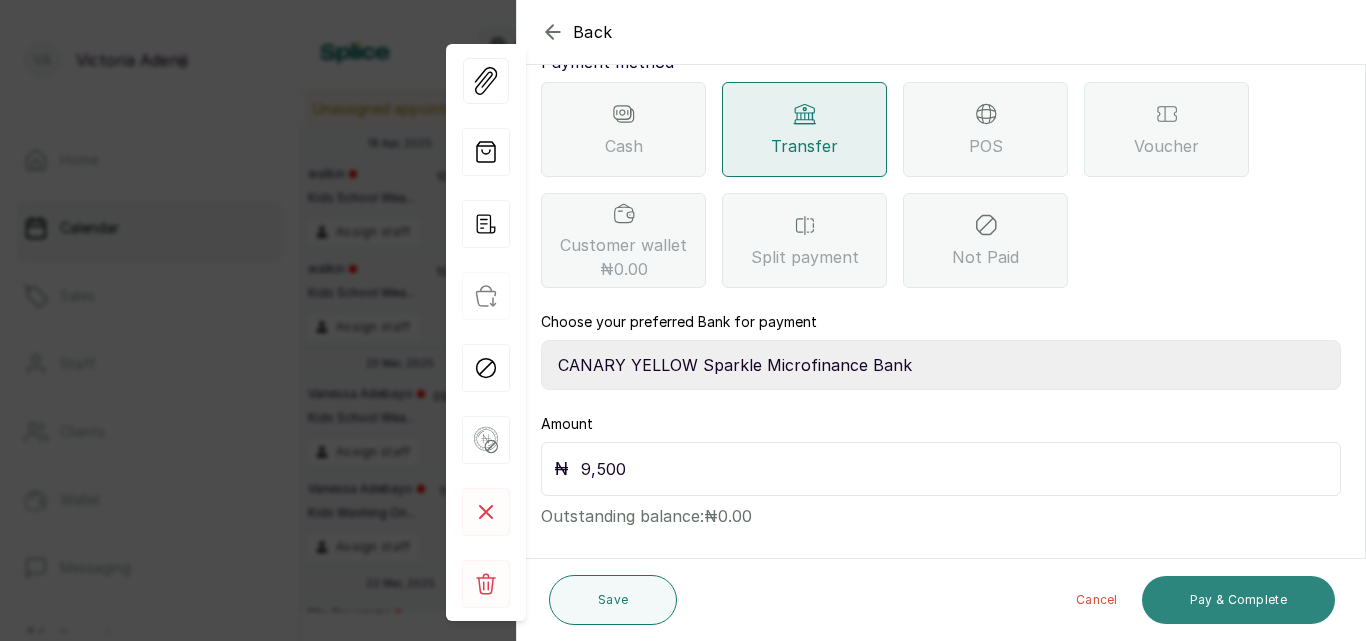 type on "9,500" 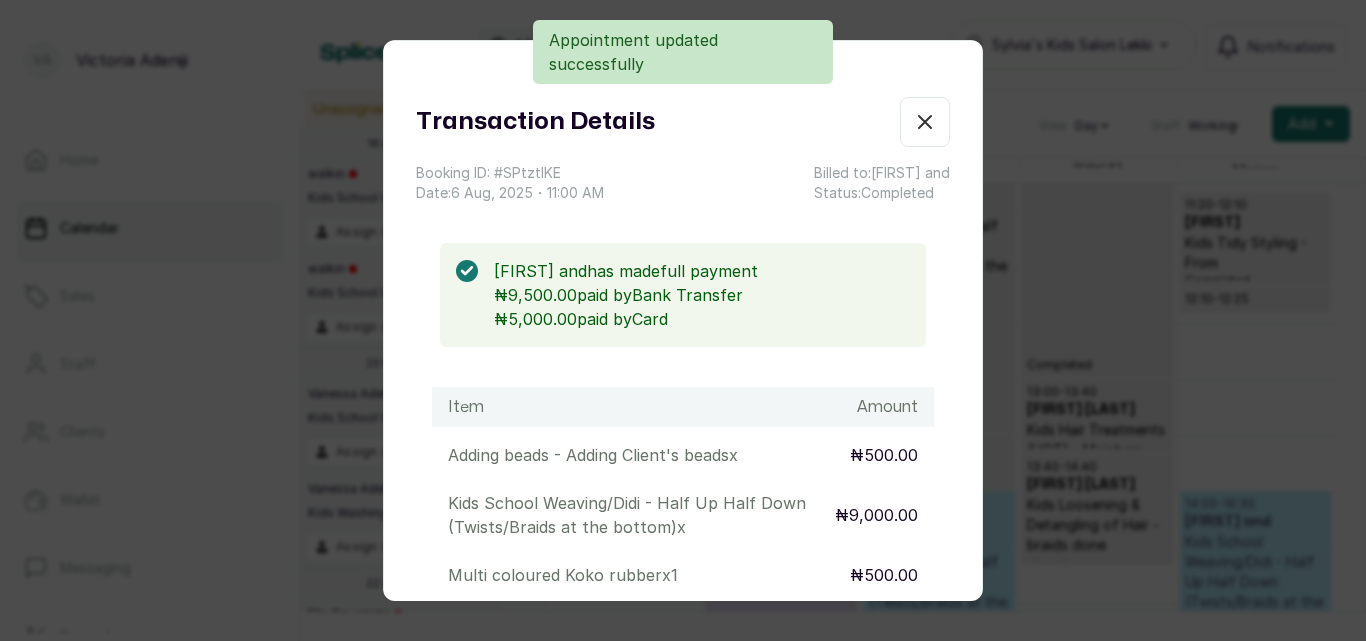 click 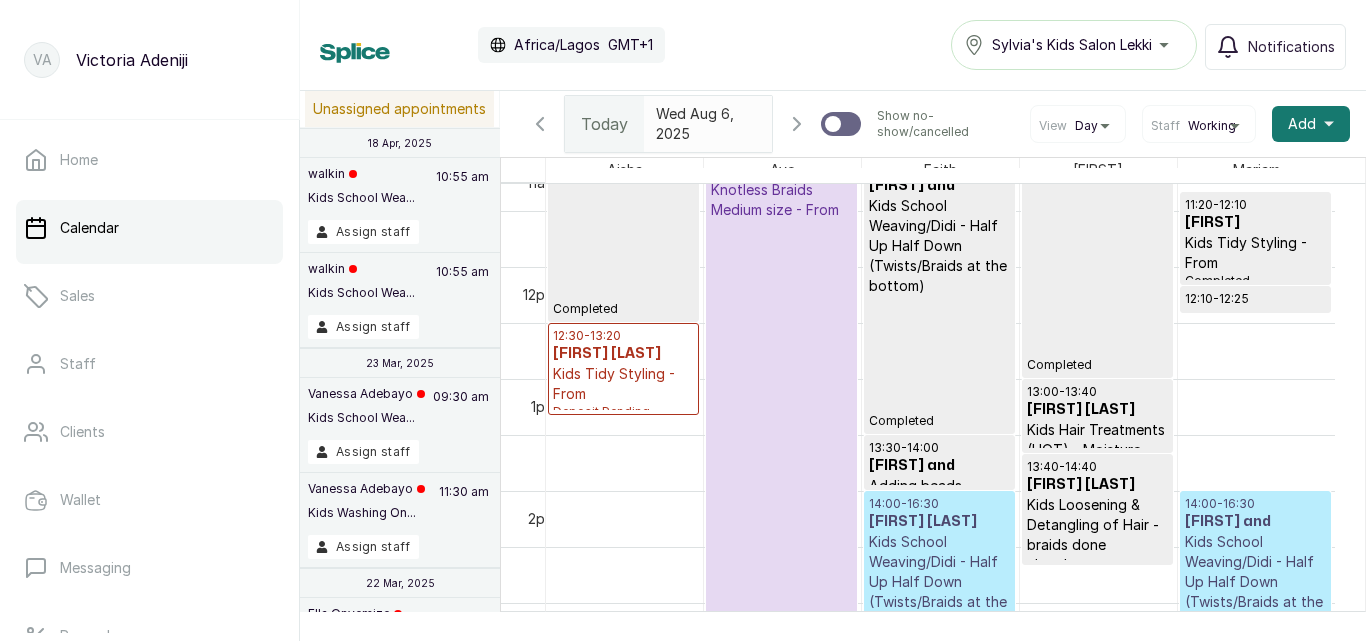 scroll, scrollTop: 1311, scrollLeft: 0, axis: vertical 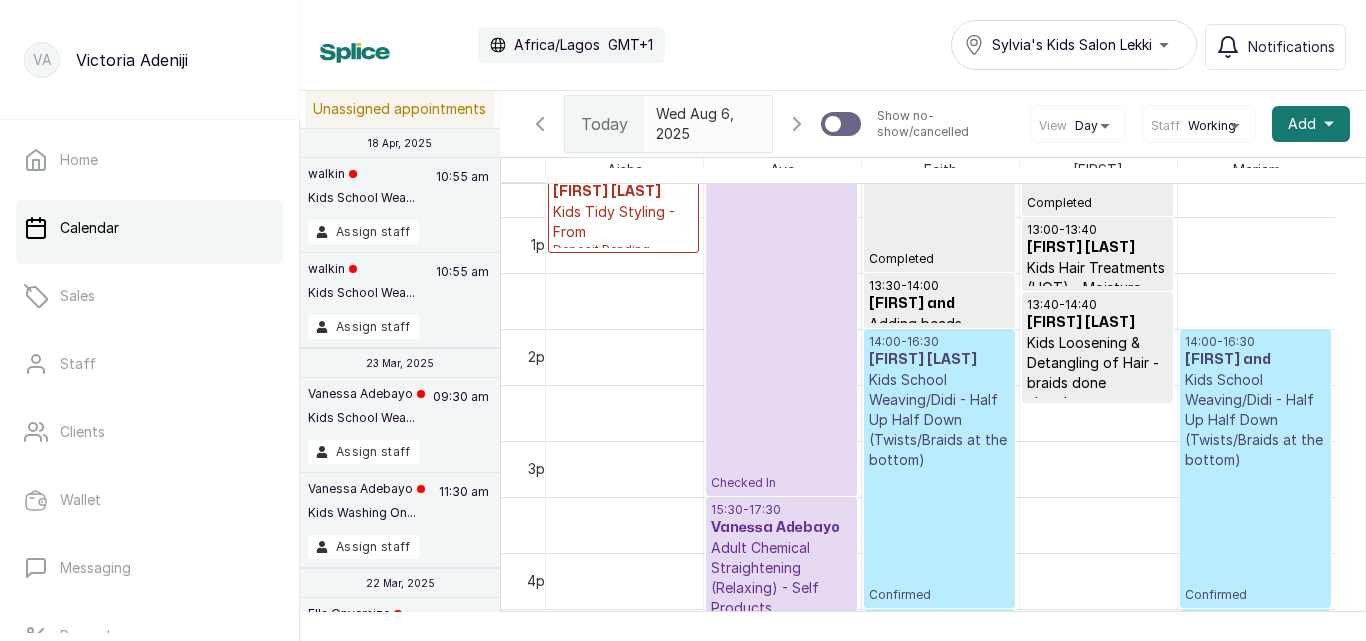 click on "Kids School Weaving/Didi - Half Up Half Down (Twists/Braids at the bottom)" at bounding box center (939, 420) 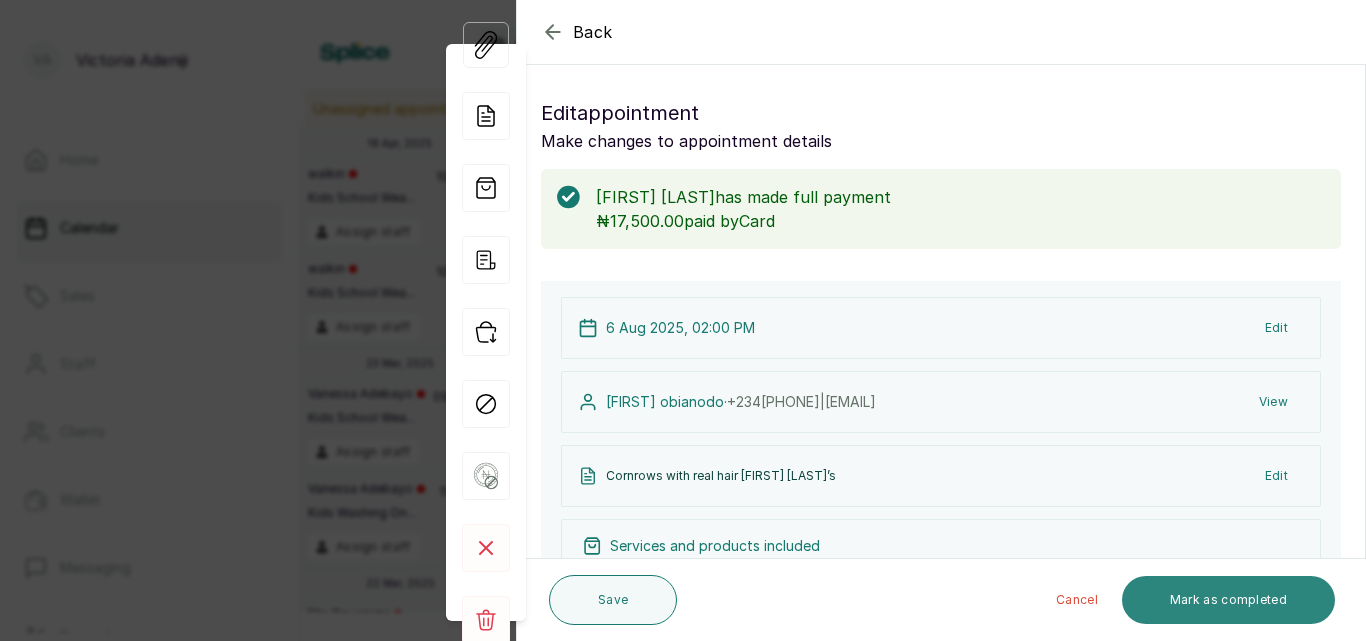 click on "Mark as completed" at bounding box center (1228, 600) 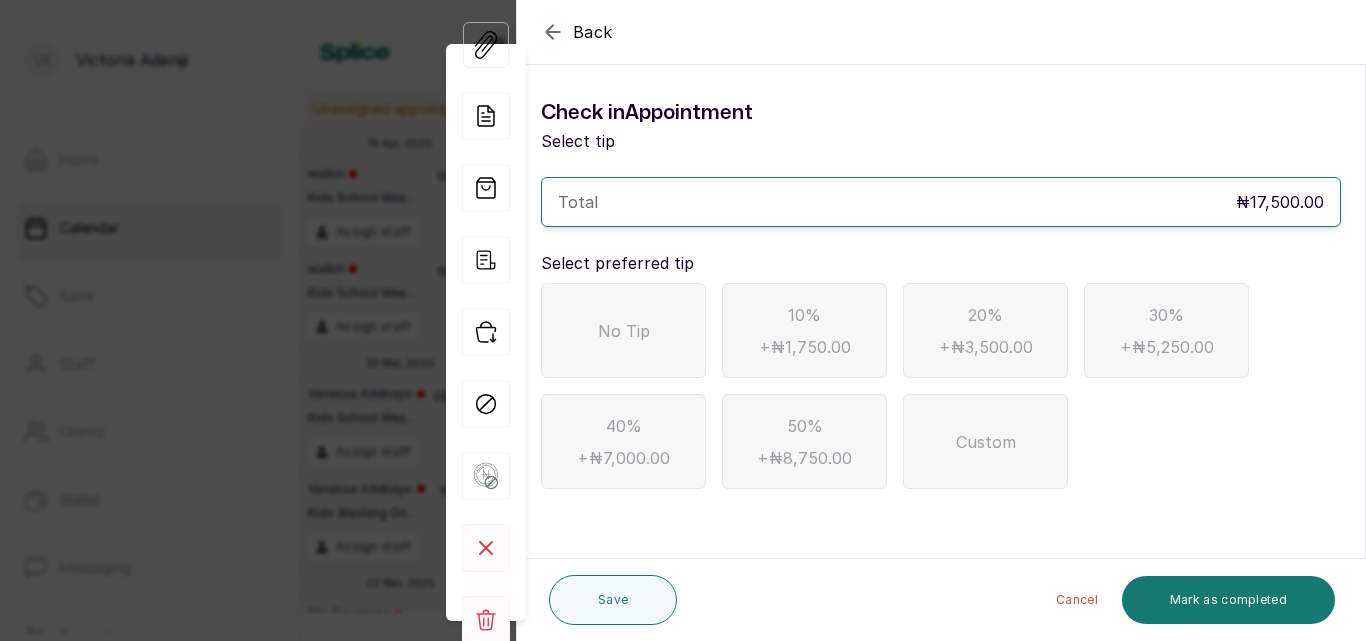 click on "Select preferred tip No Tip 10% + ₦1,750.00 20% + ₦3,500.00 30% + ₦5,250.00 40% + ₦7,000.00 50% + ₦8,750.00 Custom" at bounding box center [941, 370] 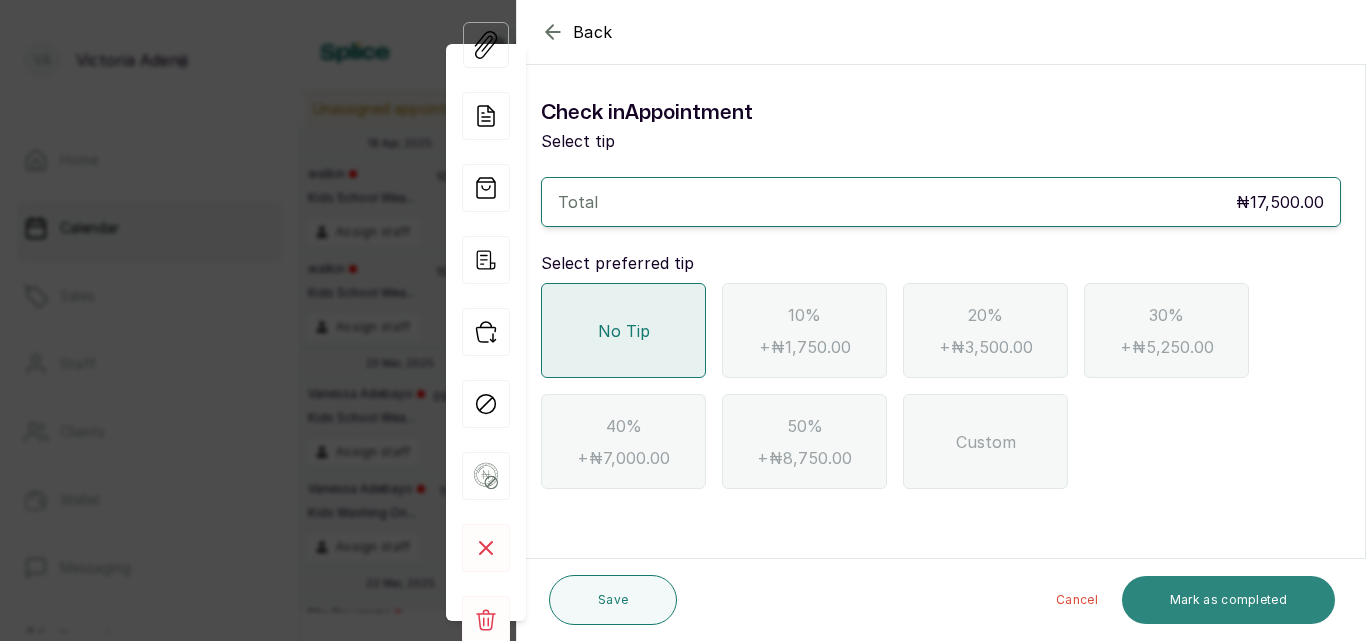 click on "Mark as completed" at bounding box center [1228, 600] 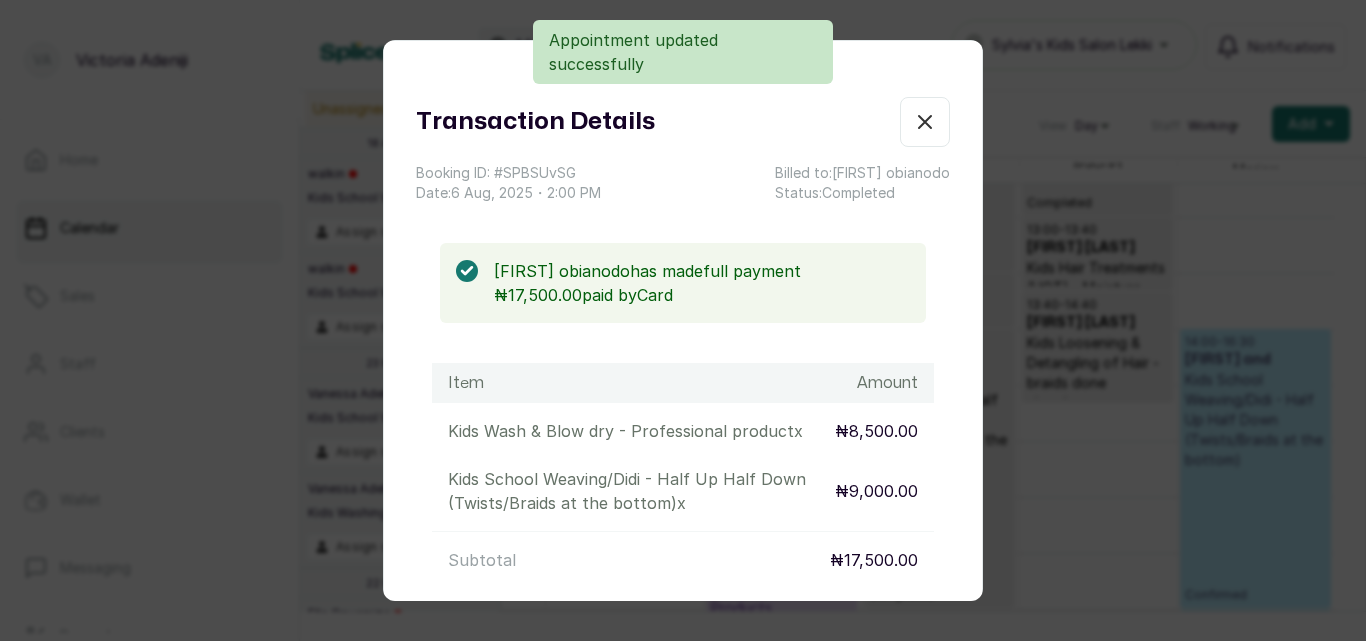click 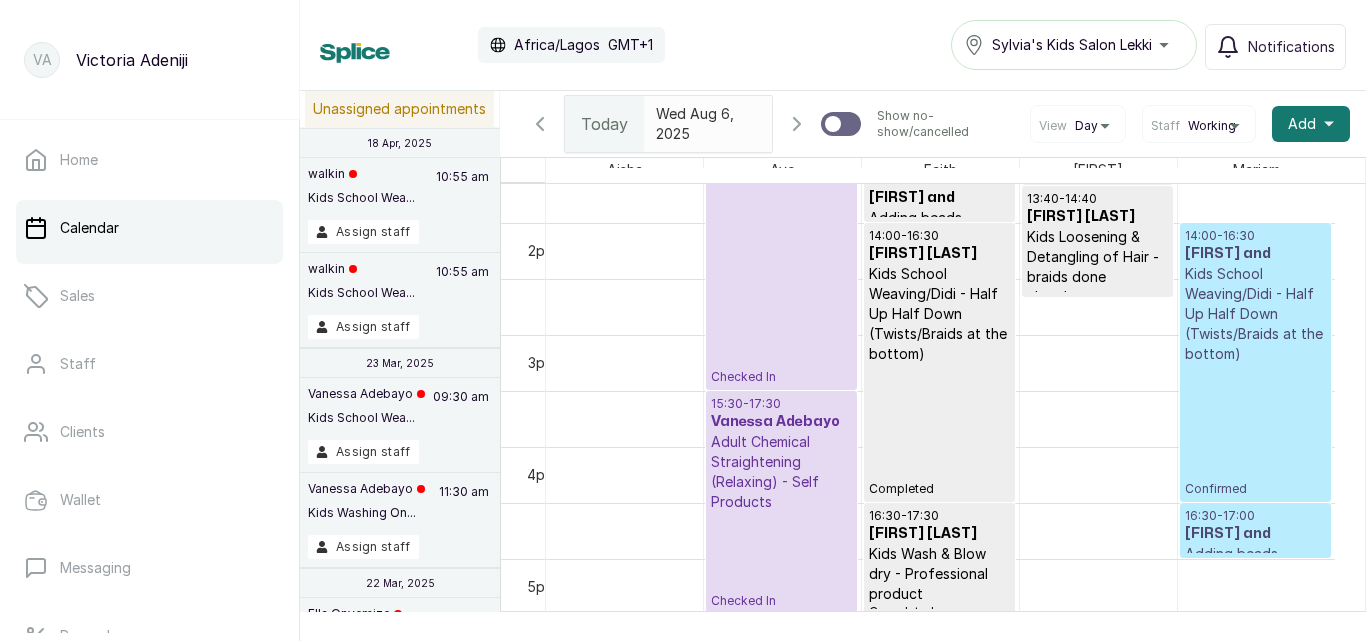 click on "Vanessa Adebayo" at bounding box center (781, 422) 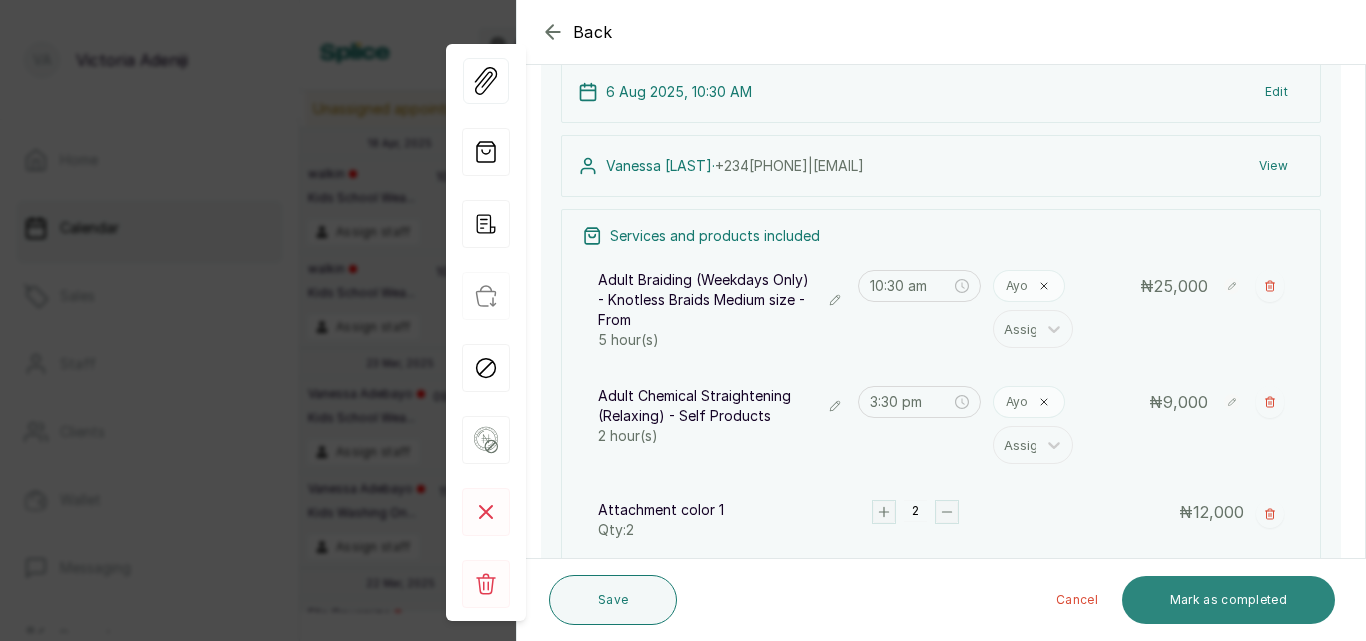 click on "Mark as completed" at bounding box center (1228, 600) 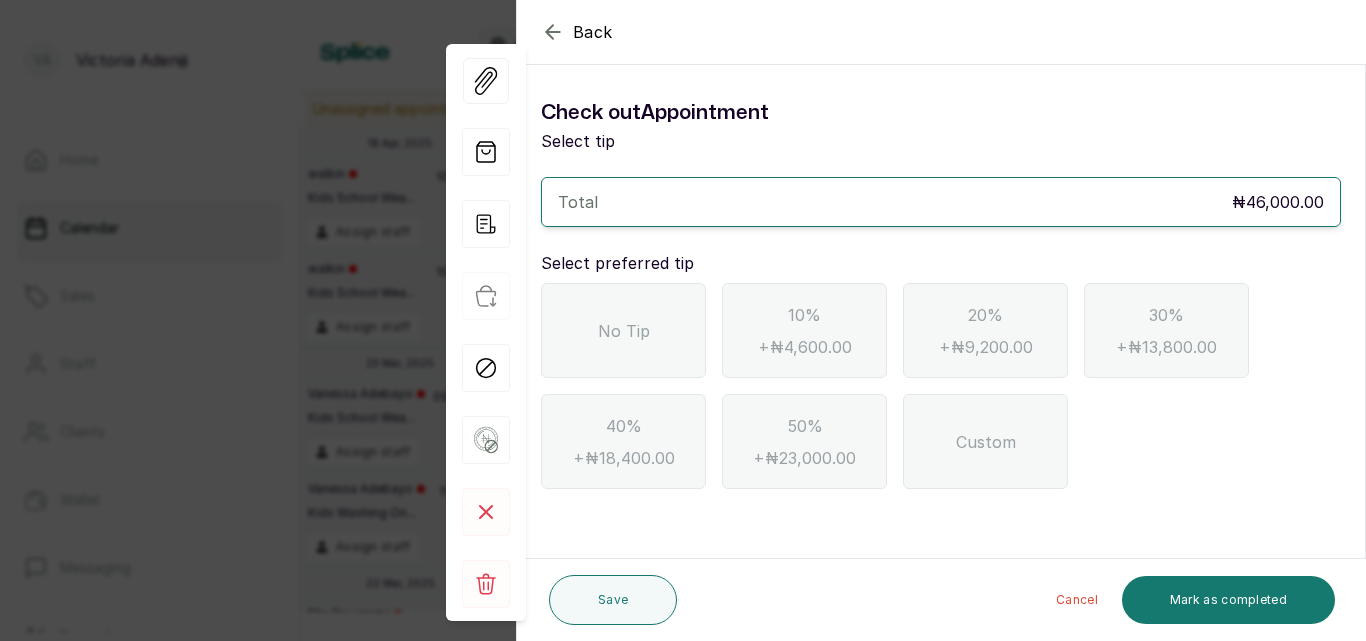 click on "No Tip" at bounding box center (624, 331) 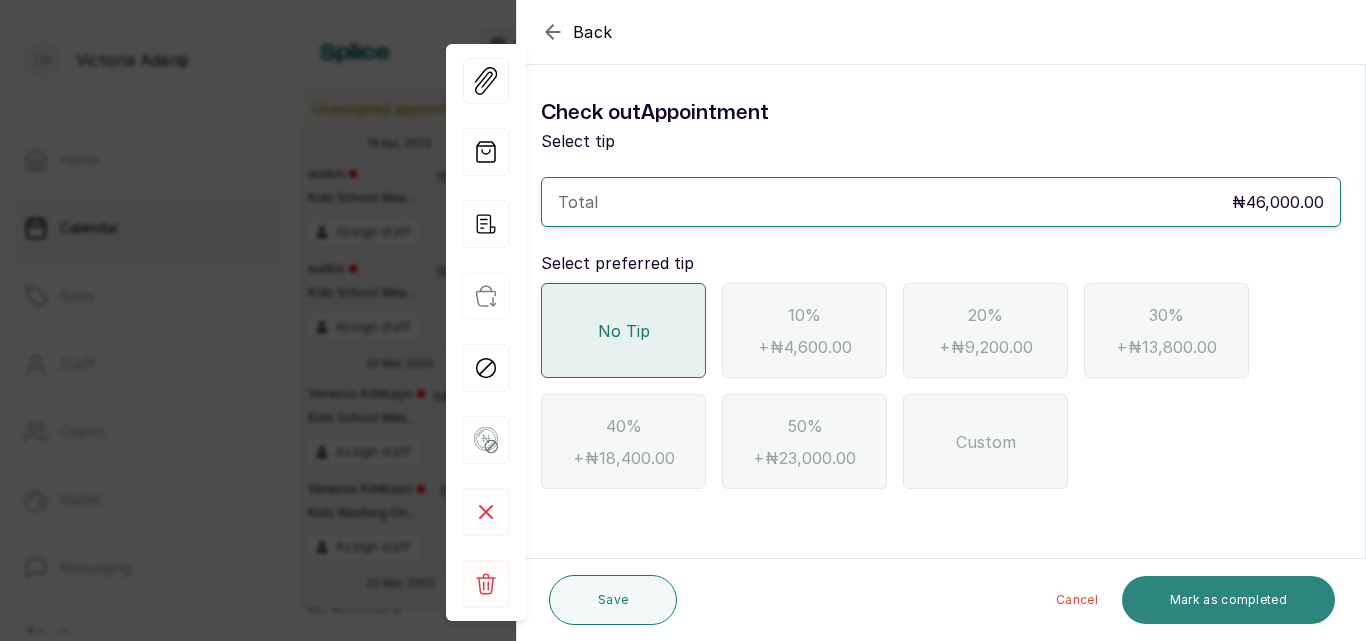 click on "Mark as completed" at bounding box center [1228, 600] 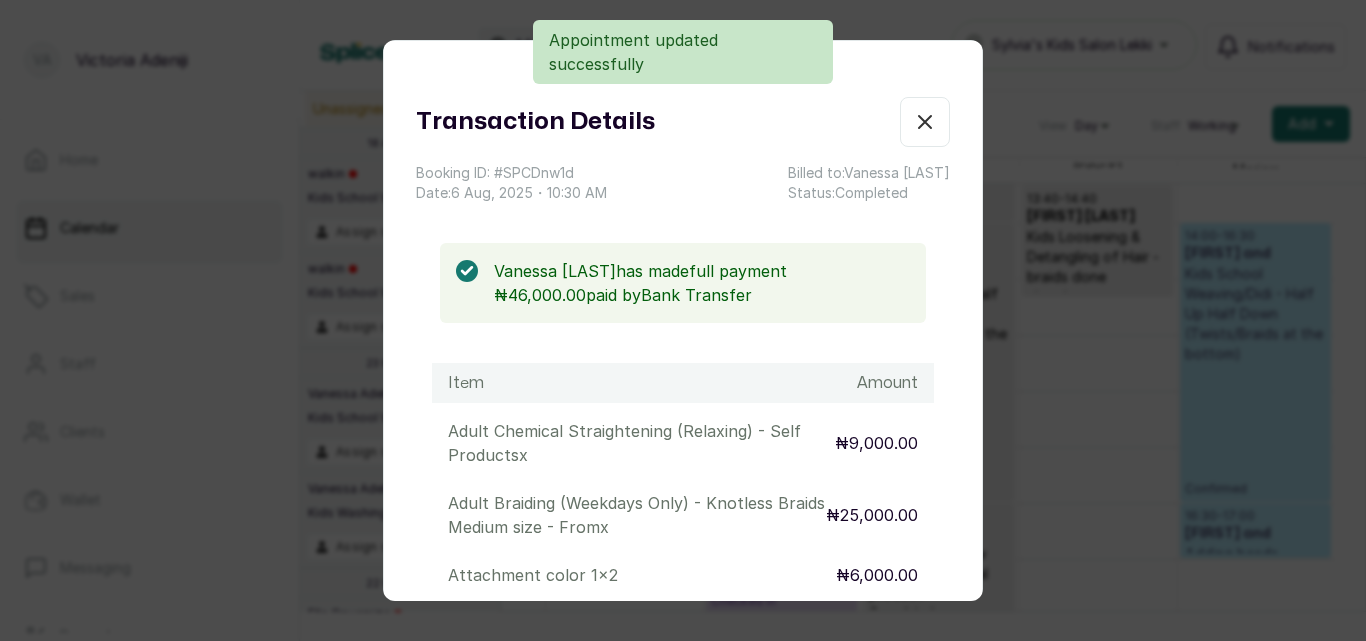 click 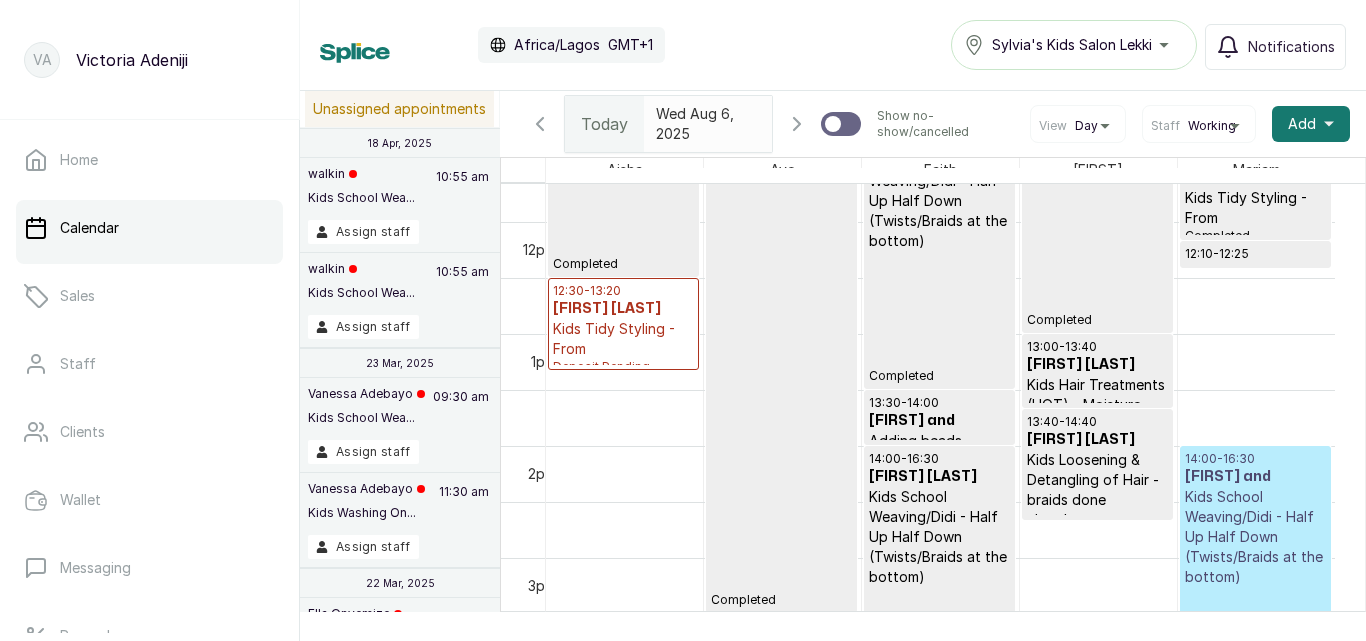 click on "[FIRST] and Kids School Weaving/Didi - Half Up Half Down (Twists/Braids at the bottom) Completed" at bounding box center [939, 249] 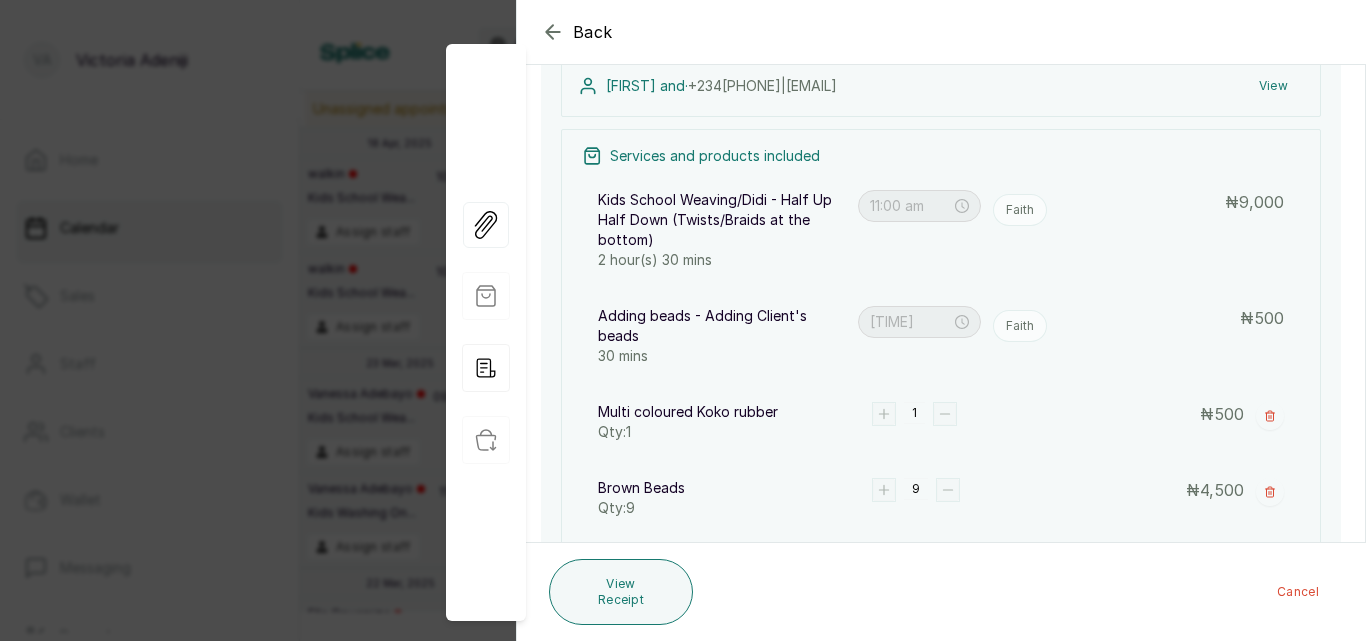 click 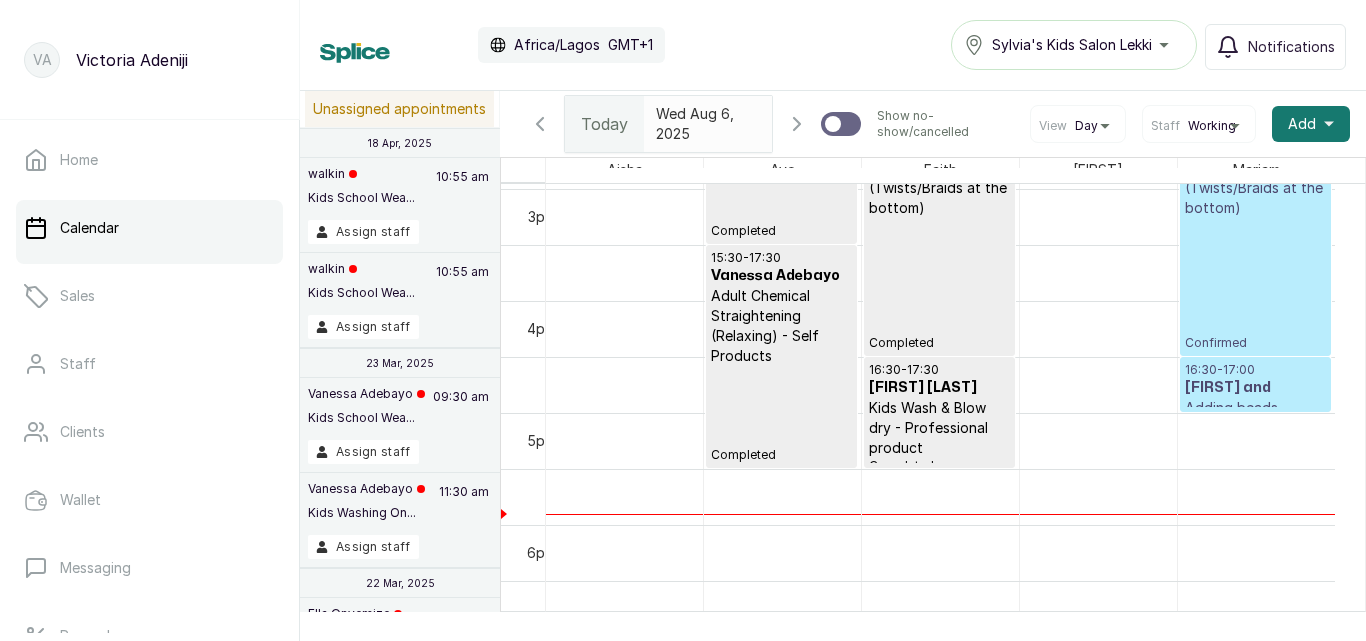 click on "[TIME] - [TIME] [FIRST] and Kids School Weaving/Didi - Half Up Half Down (Twists/Braids at the bottom) Confirmed" at bounding box center [1255, 216] 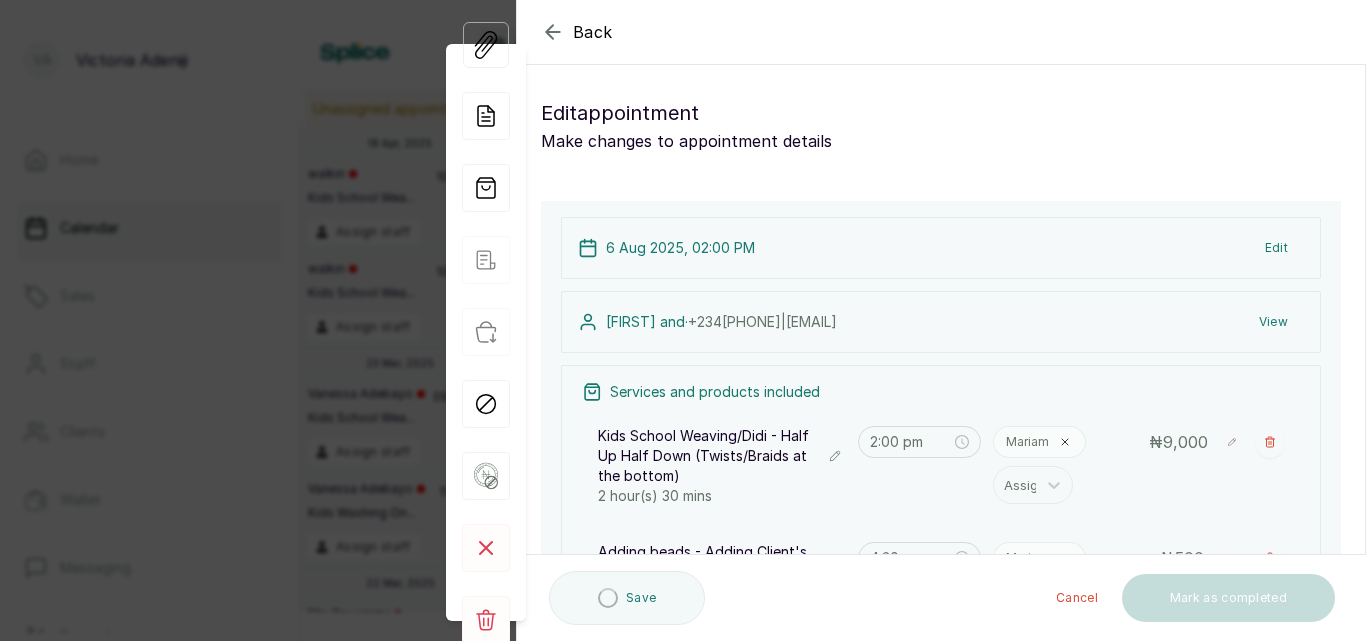 type on "2:00 pm" 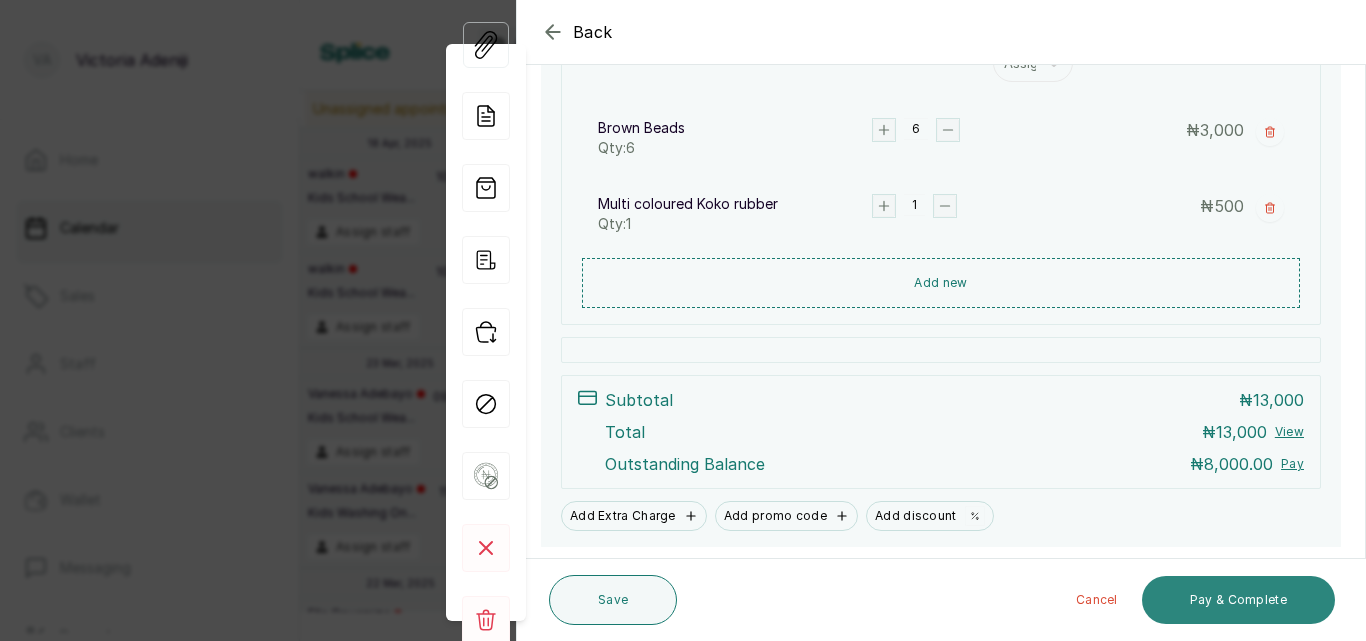 click on "Pay & Complete" at bounding box center [1238, 600] 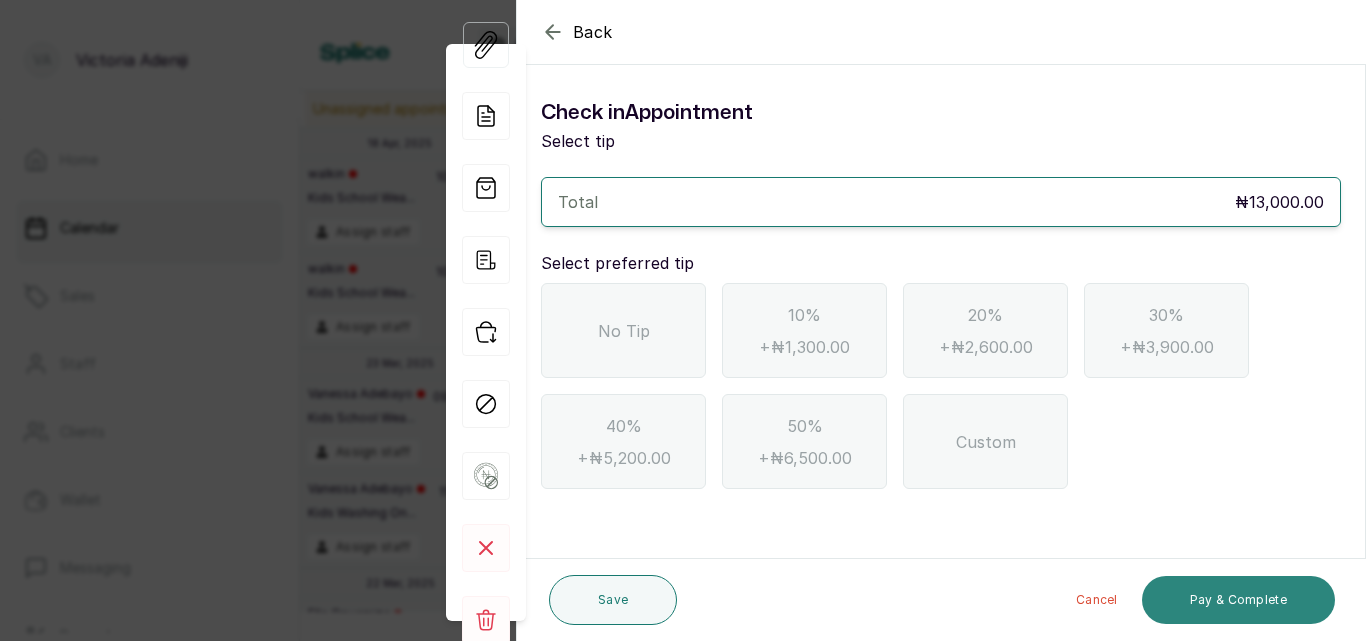 scroll, scrollTop: 0, scrollLeft: 0, axis: both 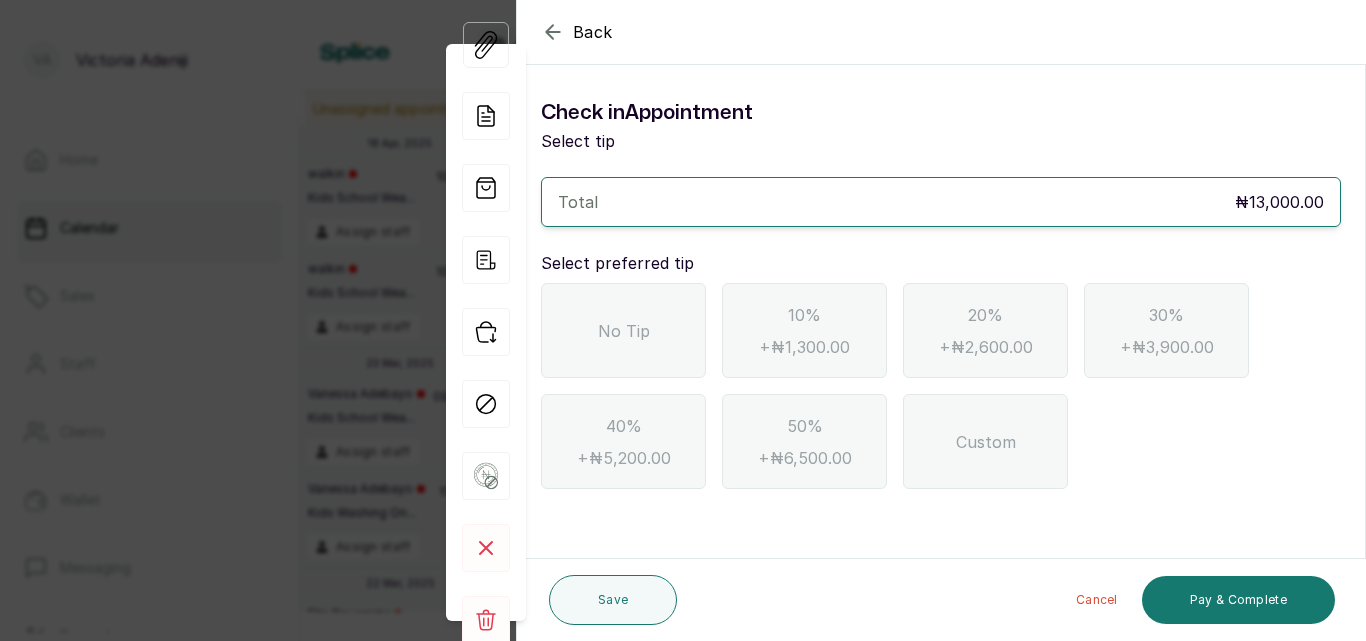 click on "No Tip" at bounding box center (624, 331) 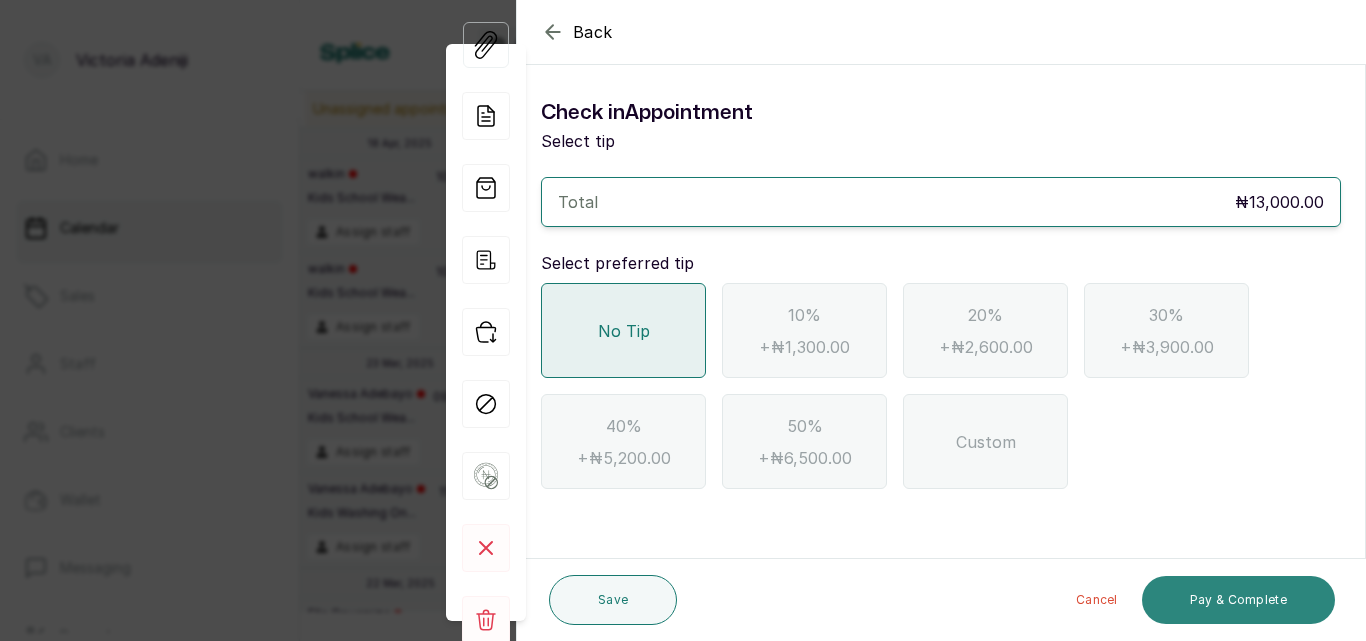 click on "Pay & Complete" at bounding box center (1238, 600) 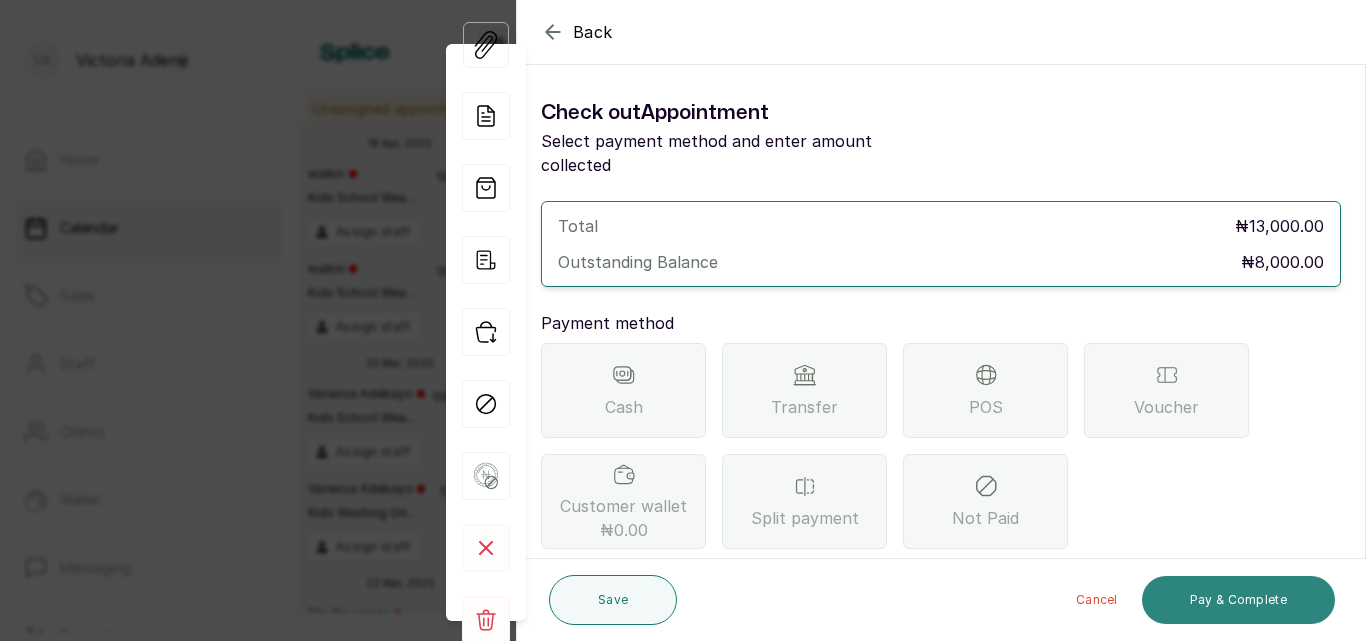 click on "Pay & Complete" at bounding box center (1238, 600) 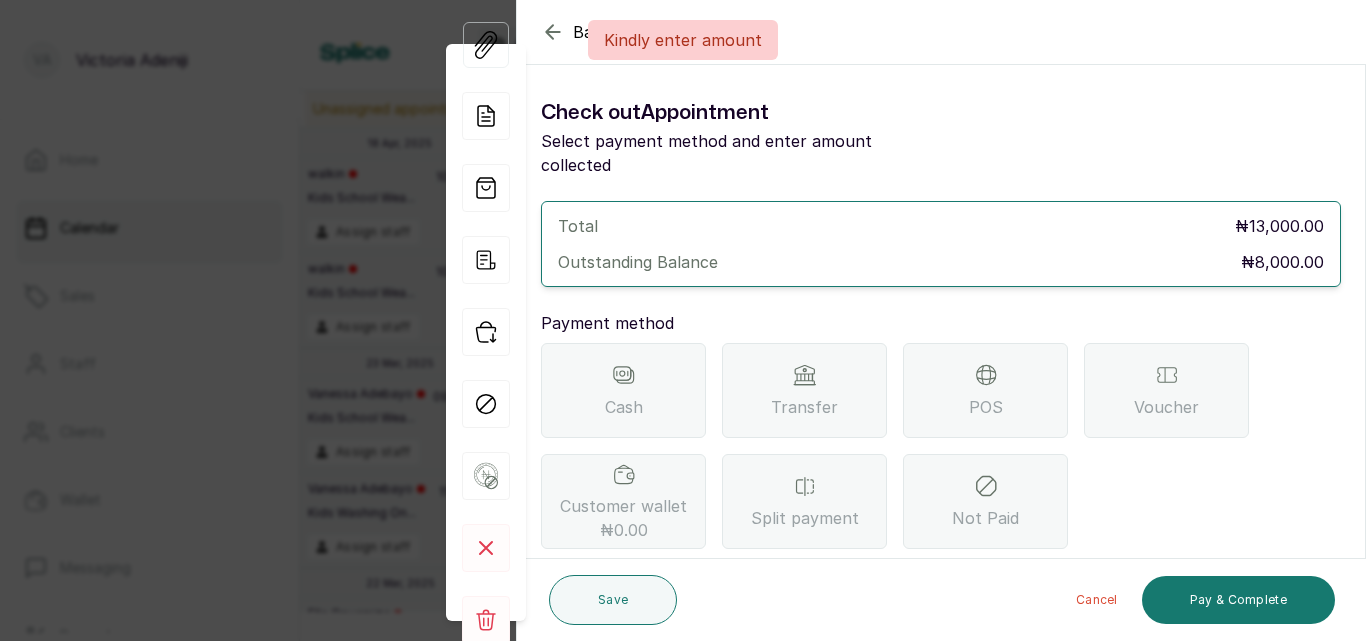 click on "Kindly enter amount" at bounding box center [683, 40] 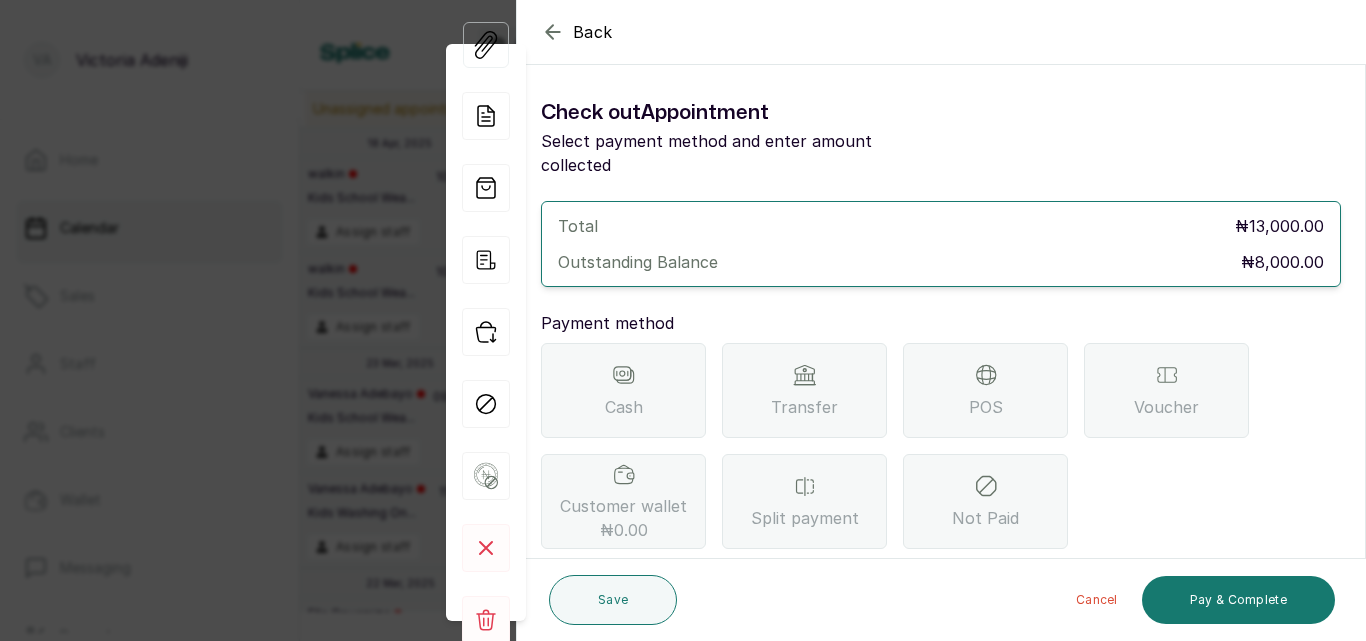 click 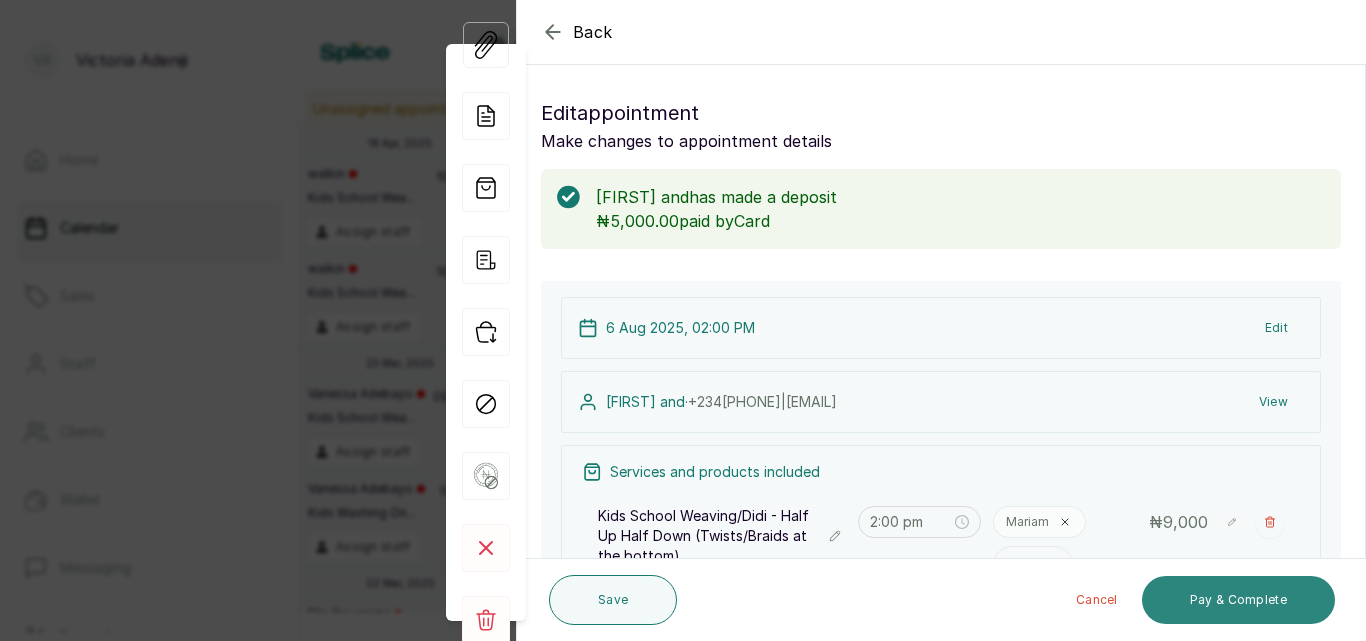 scroll, scrollTop: 271, scrollLeft: 0, axis: vertical 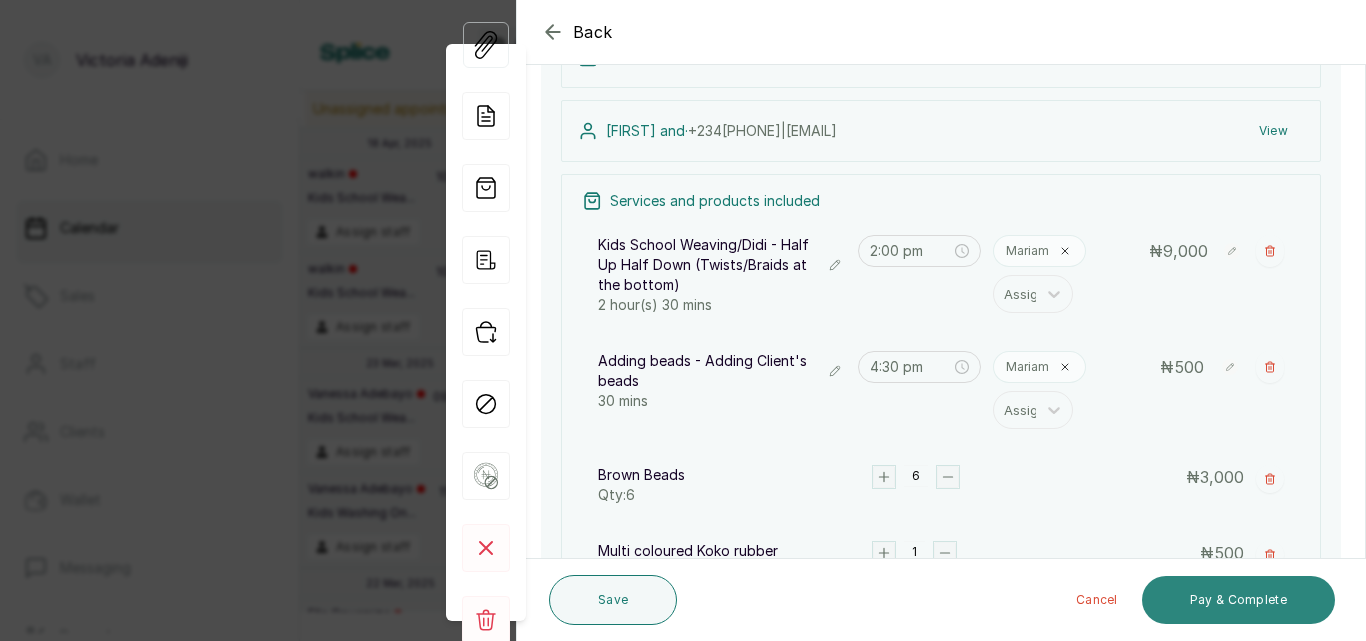 click on "Pay & Complete" at bounding box center (1238, 600) 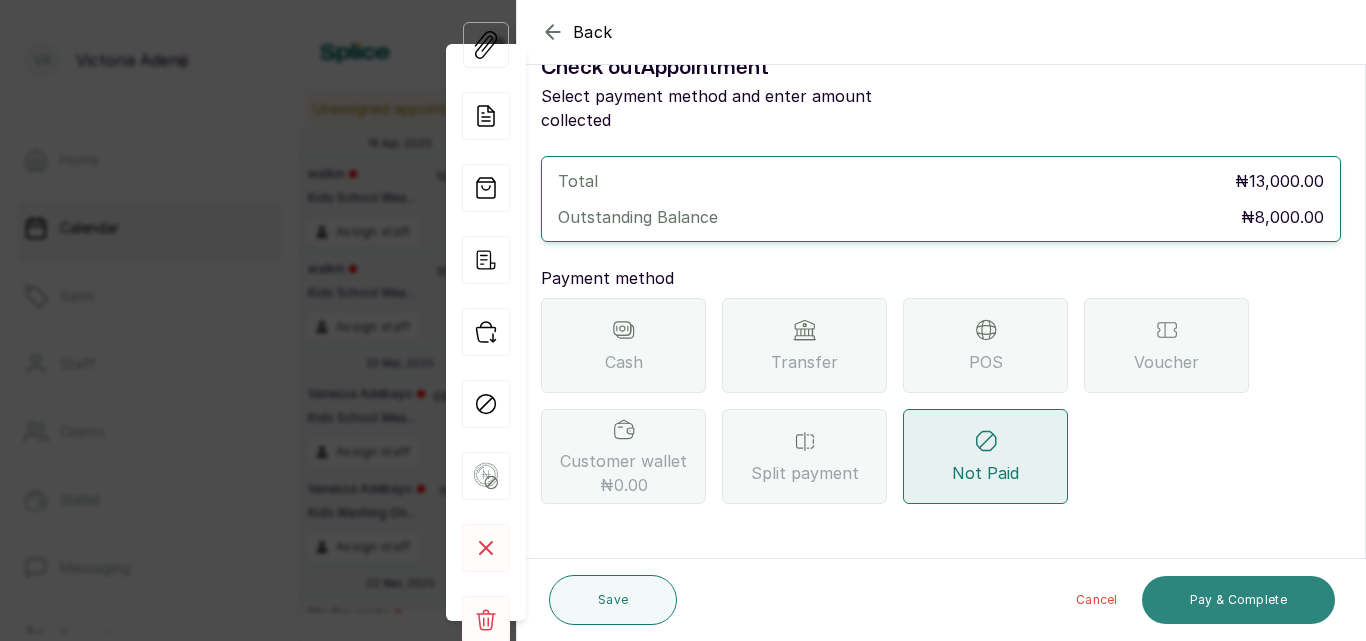 scroll, scrollTop: 21, scrollLeft: 0, axis: vertical 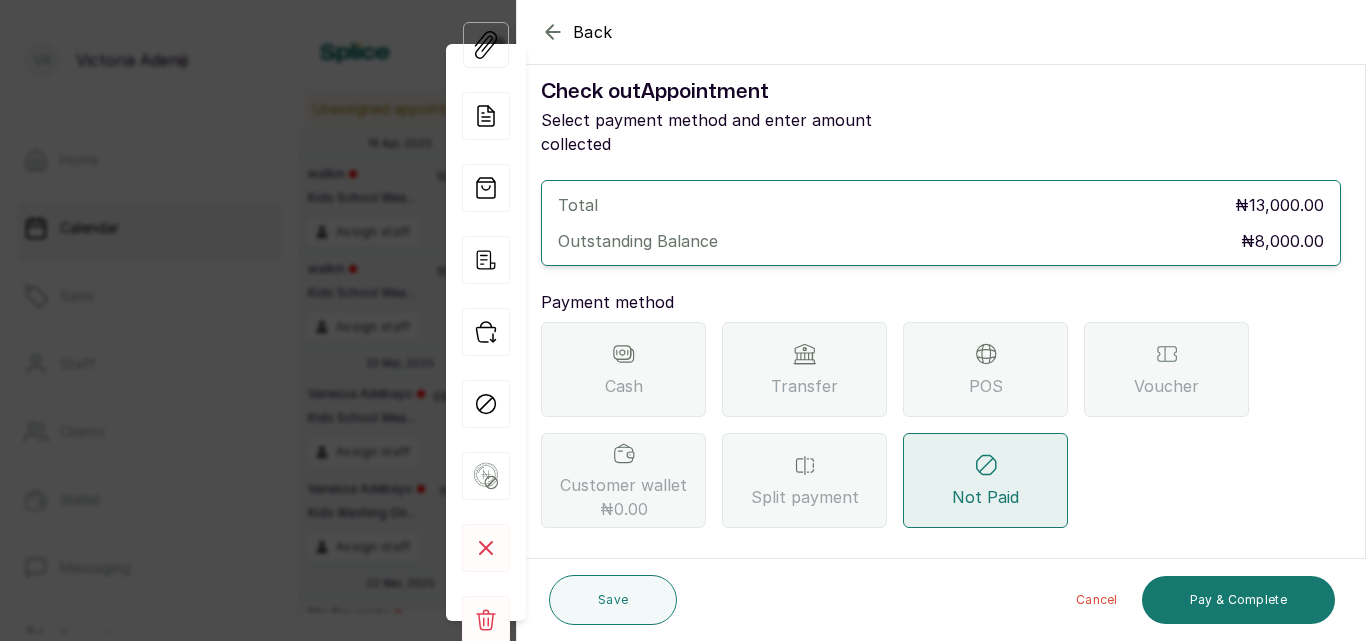 click on "Cash" at bounding box center [623, 369] 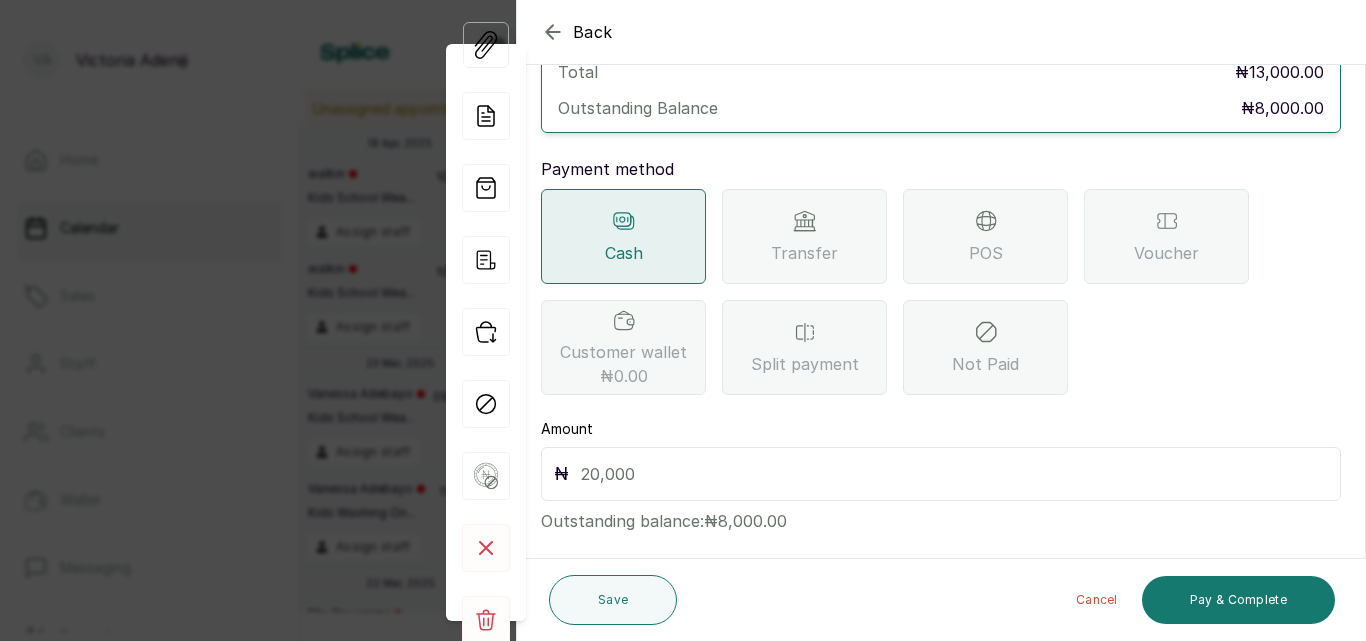 scroll, scrollTop: 159, scrollLeft: 0, axis: vertical 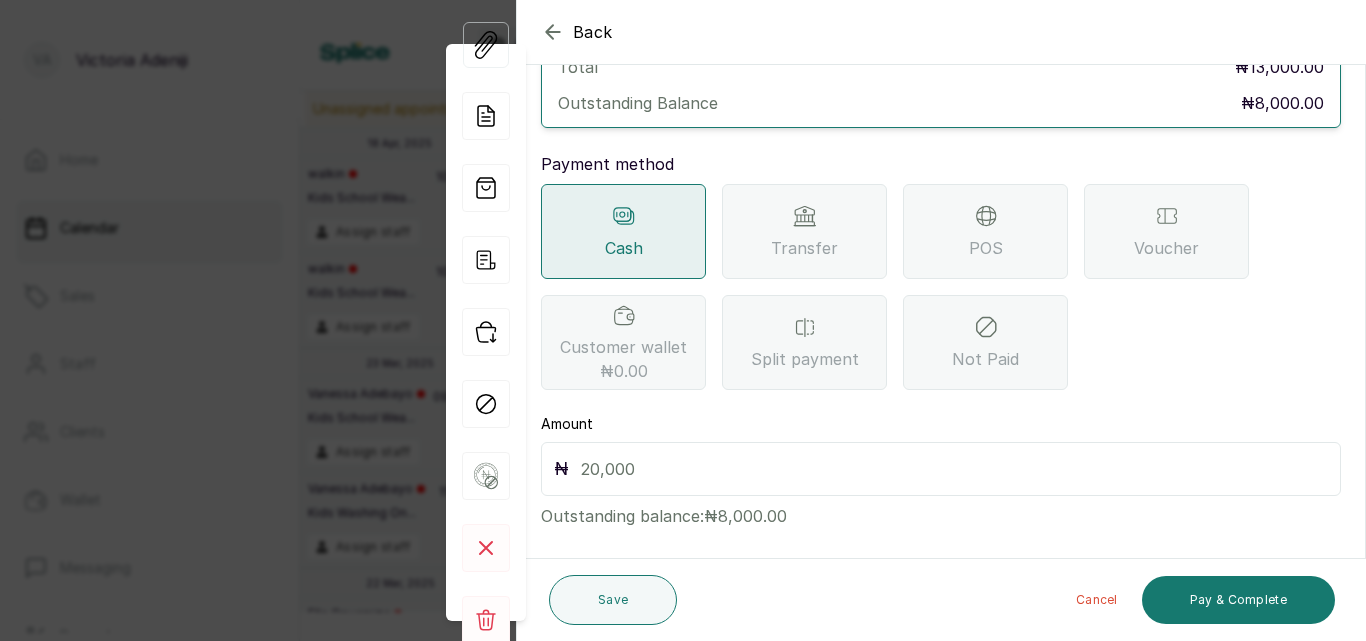 click at bounding box center [954, 469] 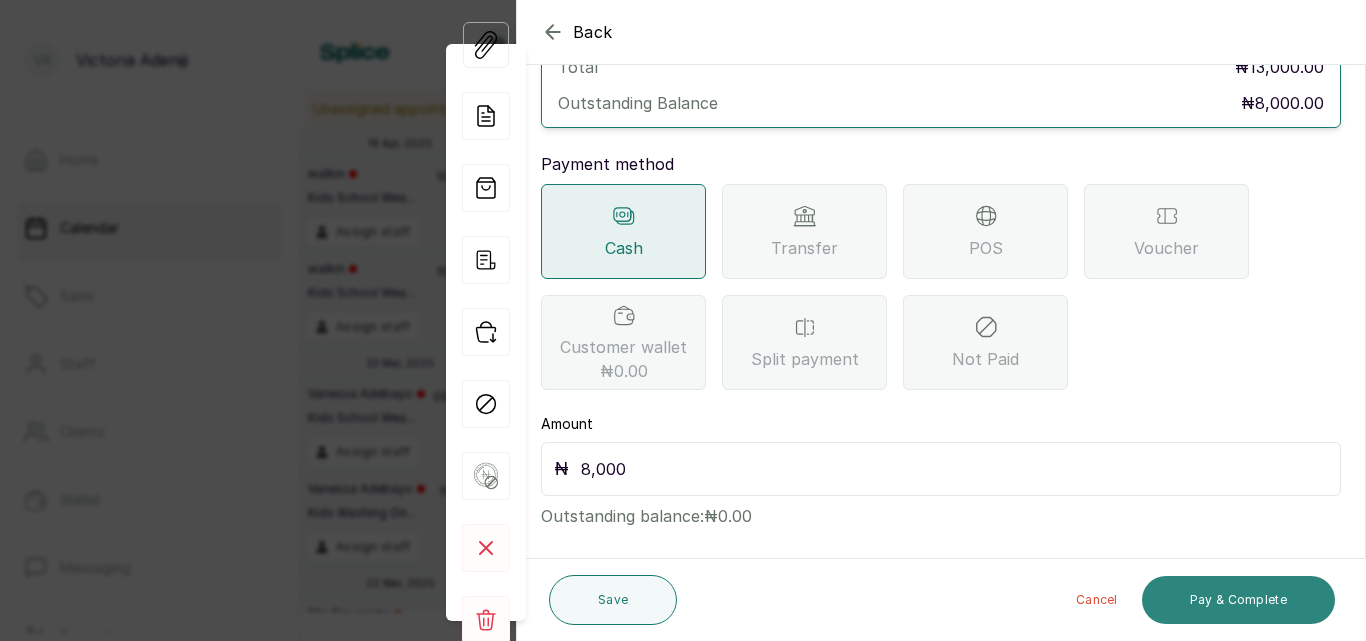 type on "8,000" 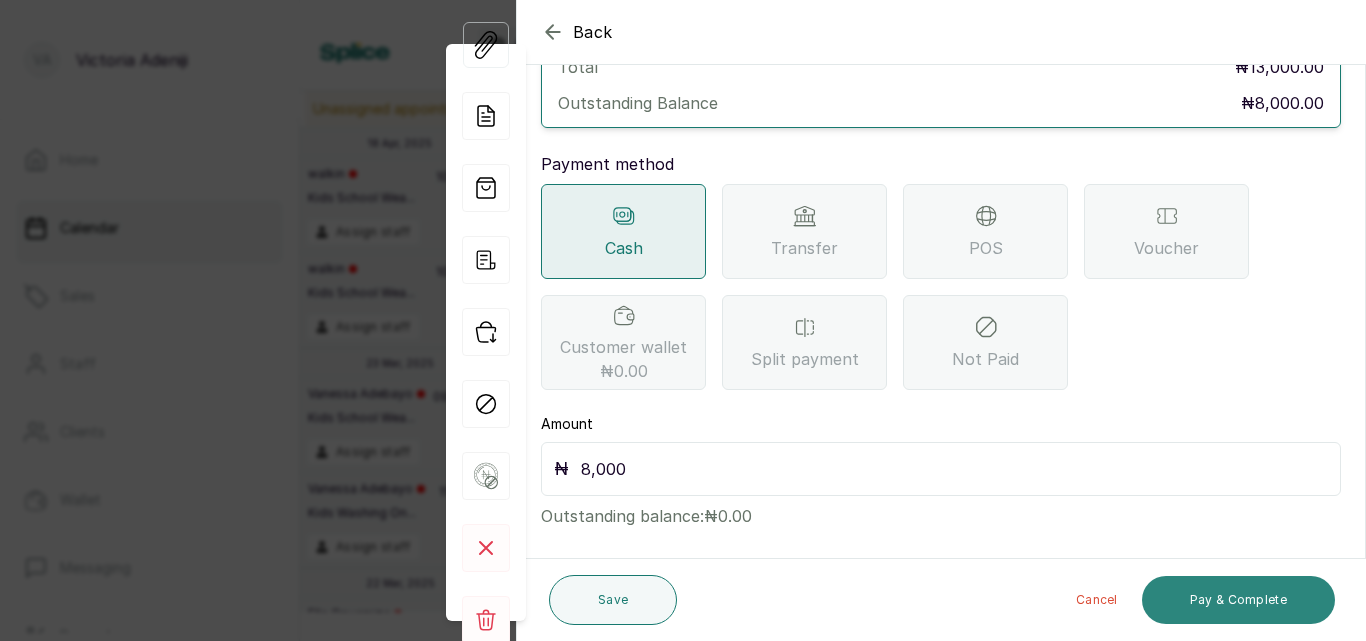 click on "Pay & Complete" at bounding box center (1238, 600) 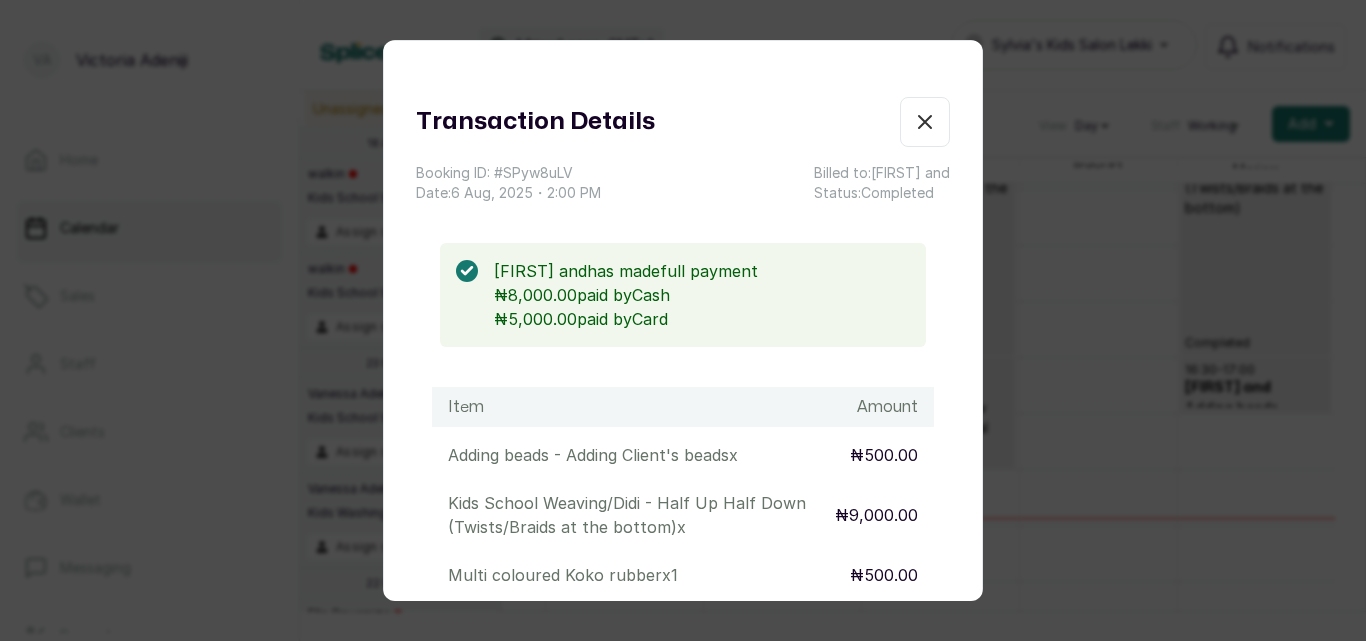 click 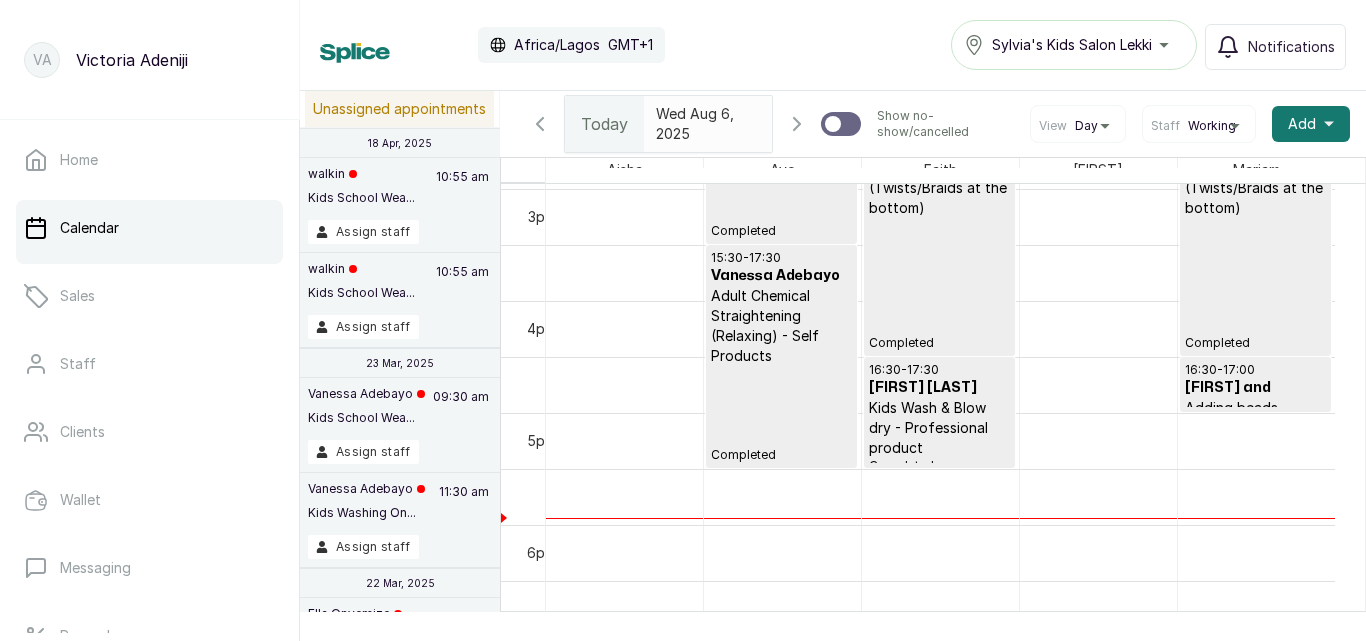 scroll, scrollTop: 1222, scrollLeft: 0, axis: vertical 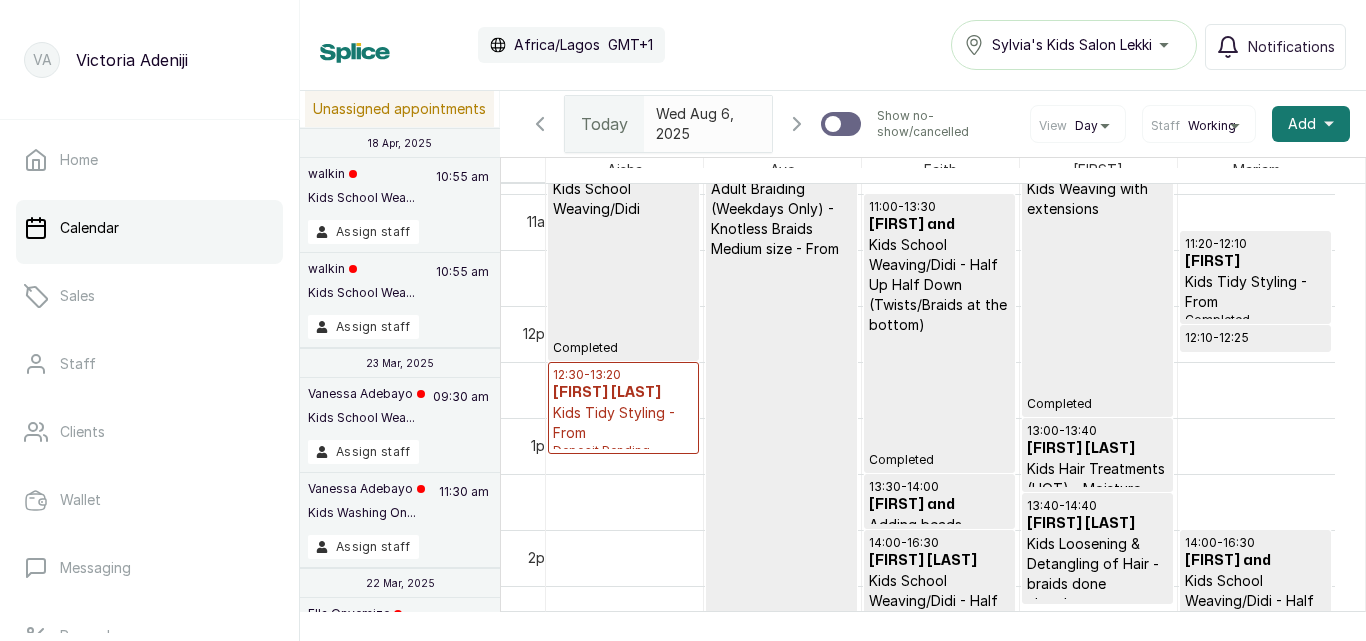 click on "Kids Tidy Styling - From" at bounding box center [623, 423] 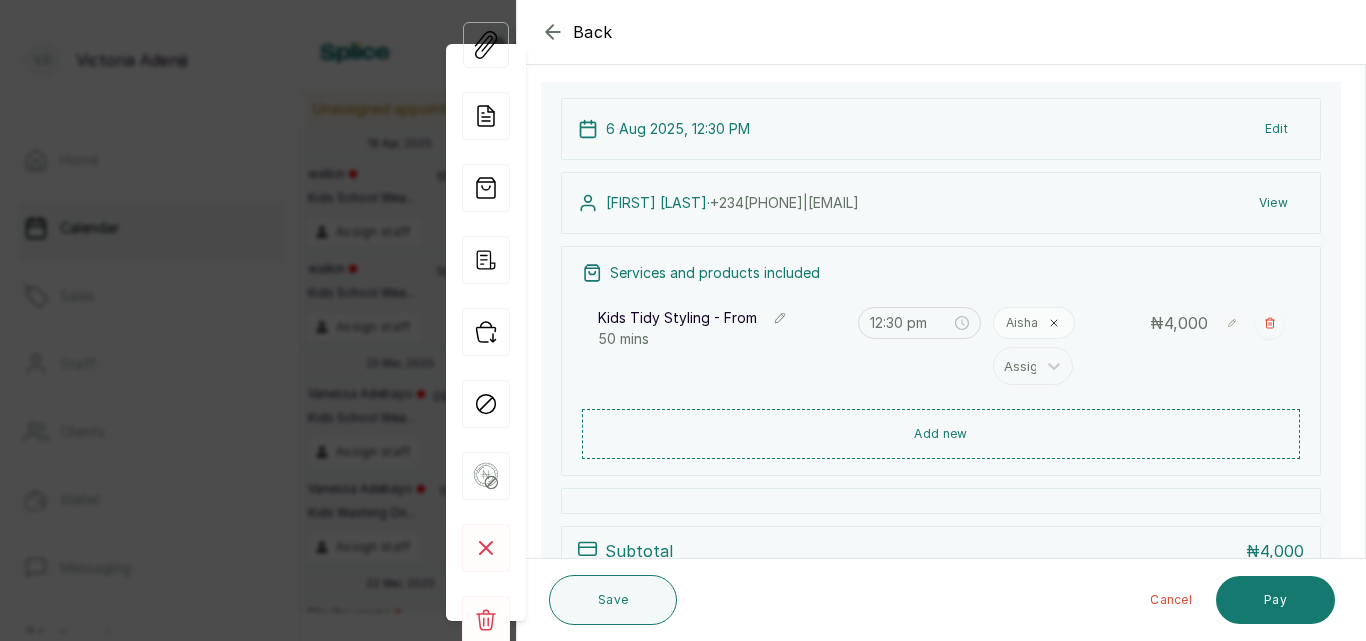 scroll, scrollTop: 124, scrollLeft: 0, axis: vertical 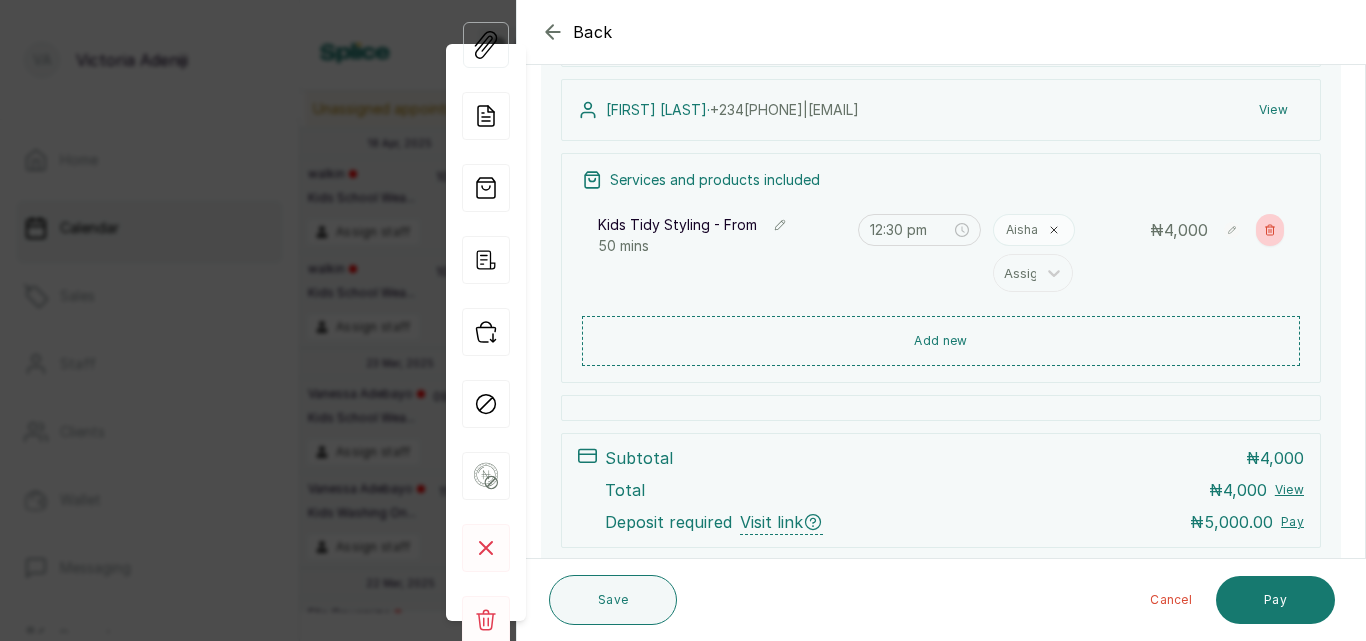 click on "Show no-show/cancelled" at bounding box center [1270, 230] 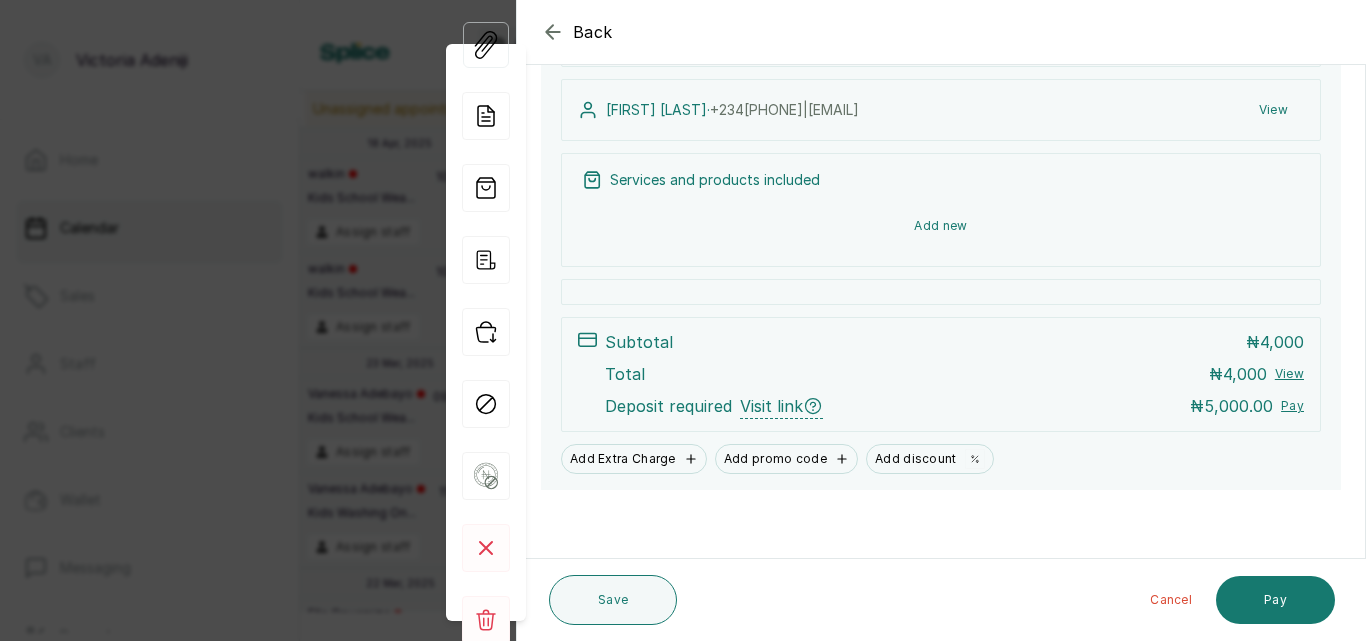 click on "Add new" at bounding box center [941, 226] 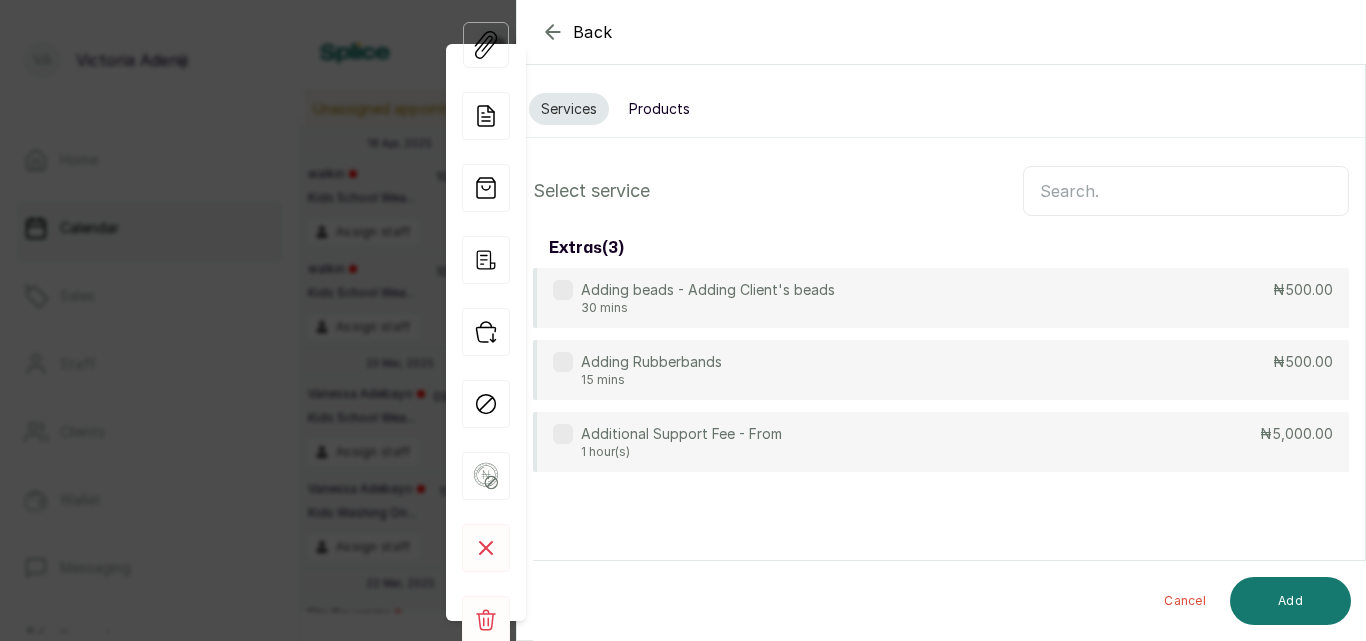 scroll, scrollTop: 0, scrollLeft: 0, axis: both 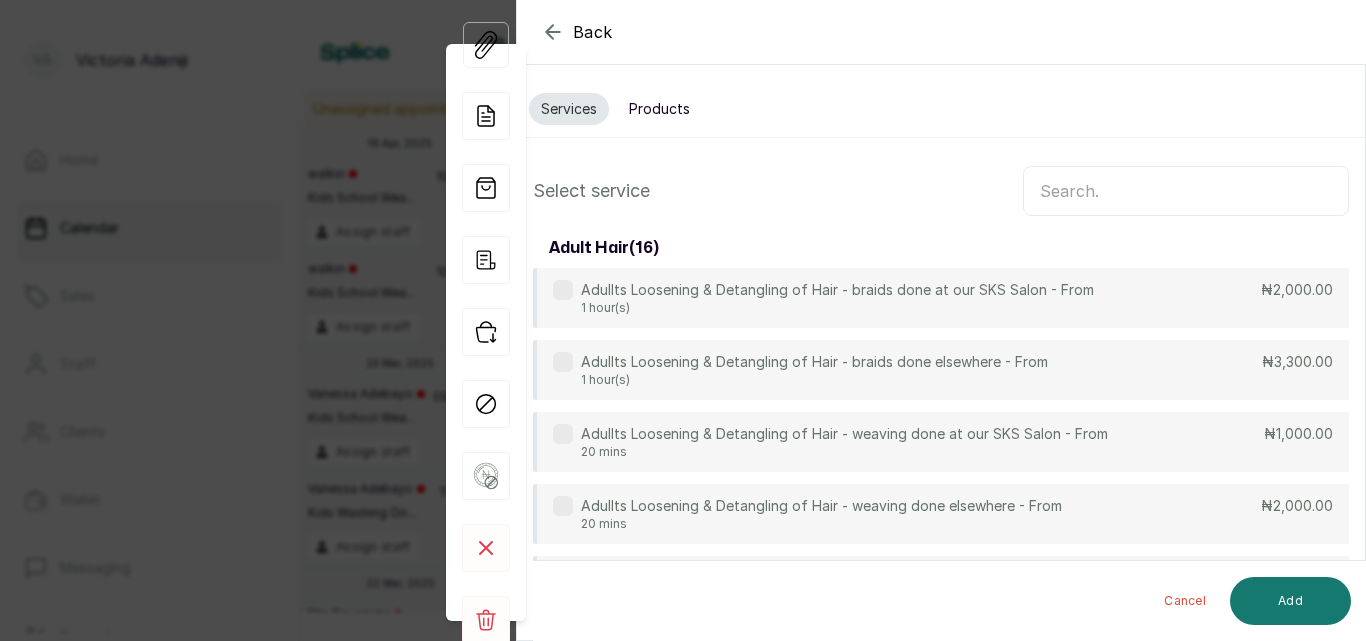 click at bounding box center (1186, 191) 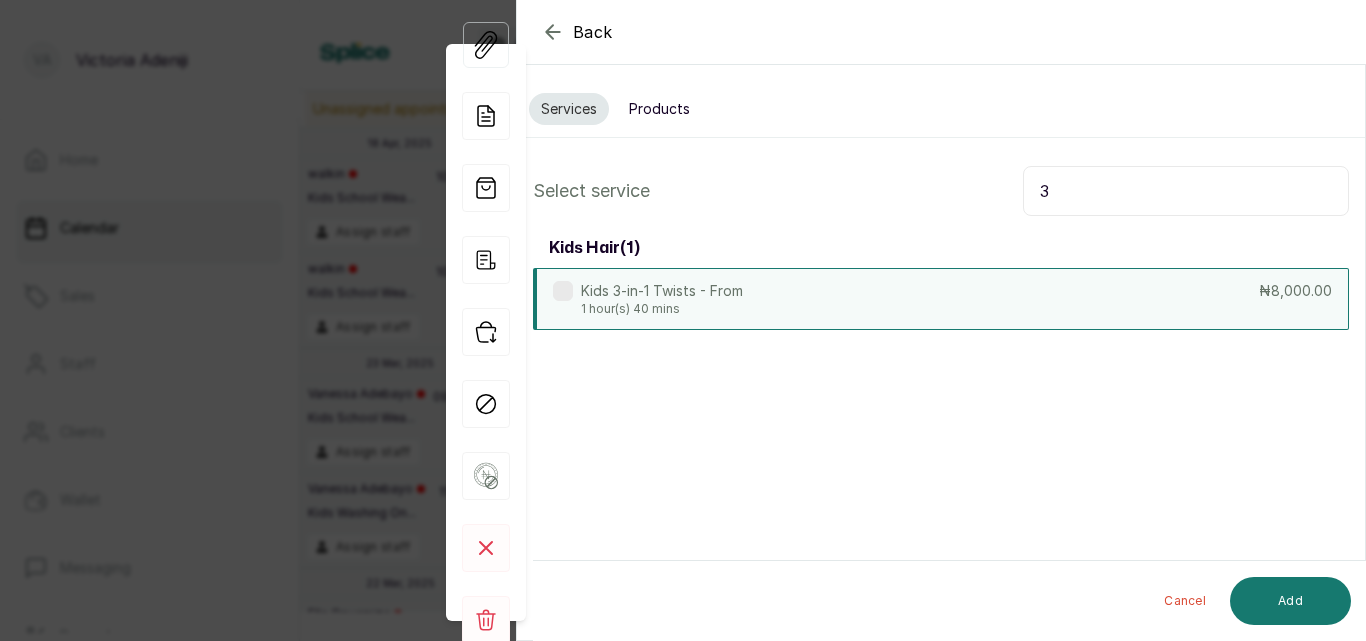 type on "3" 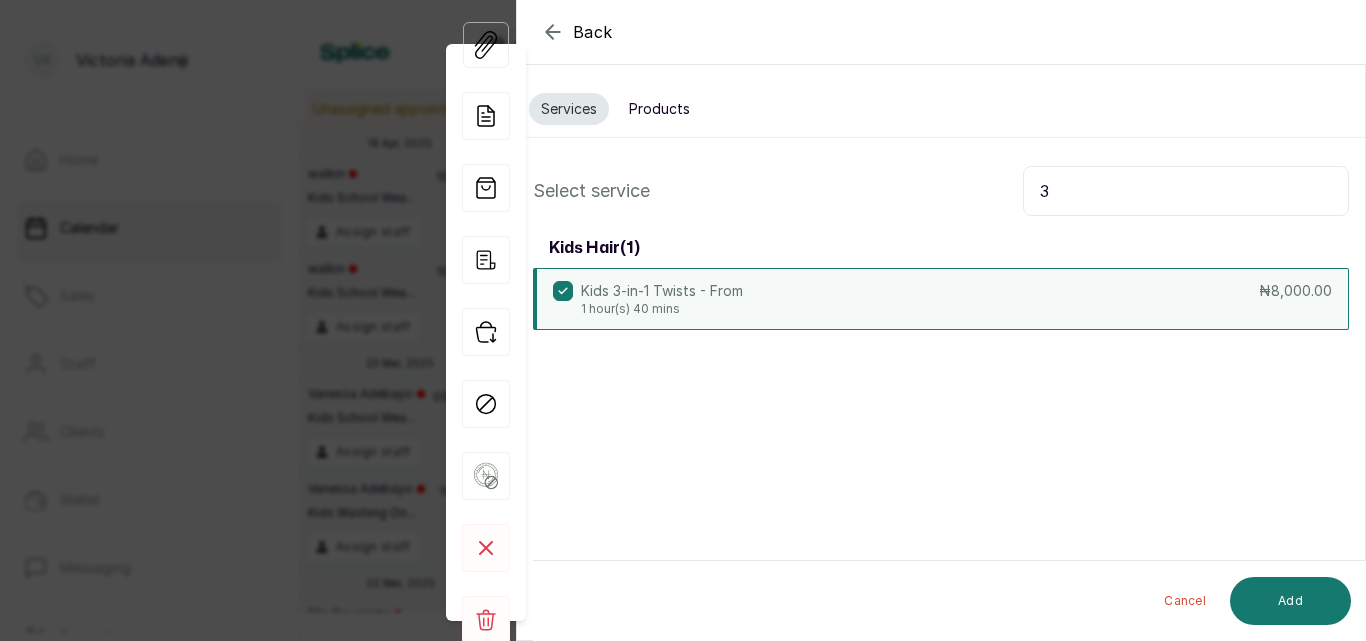 click on "Products" at bounding box center [659, 109] 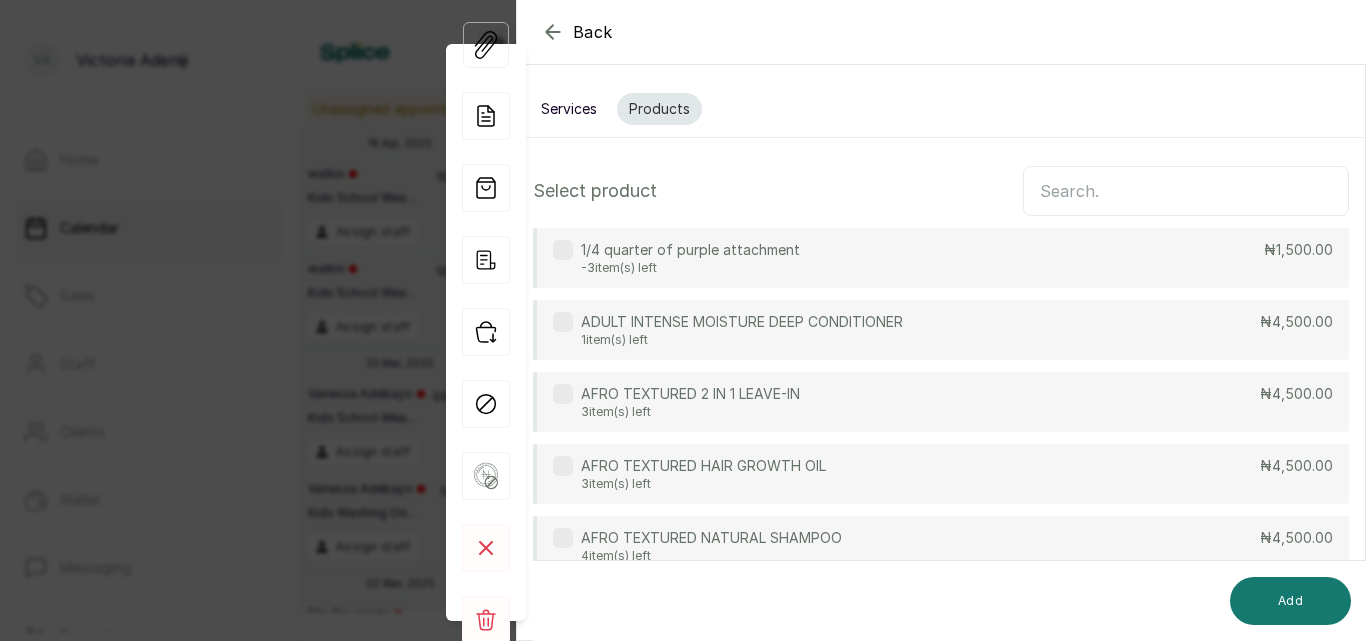 click at bounding box center [1186, 191] 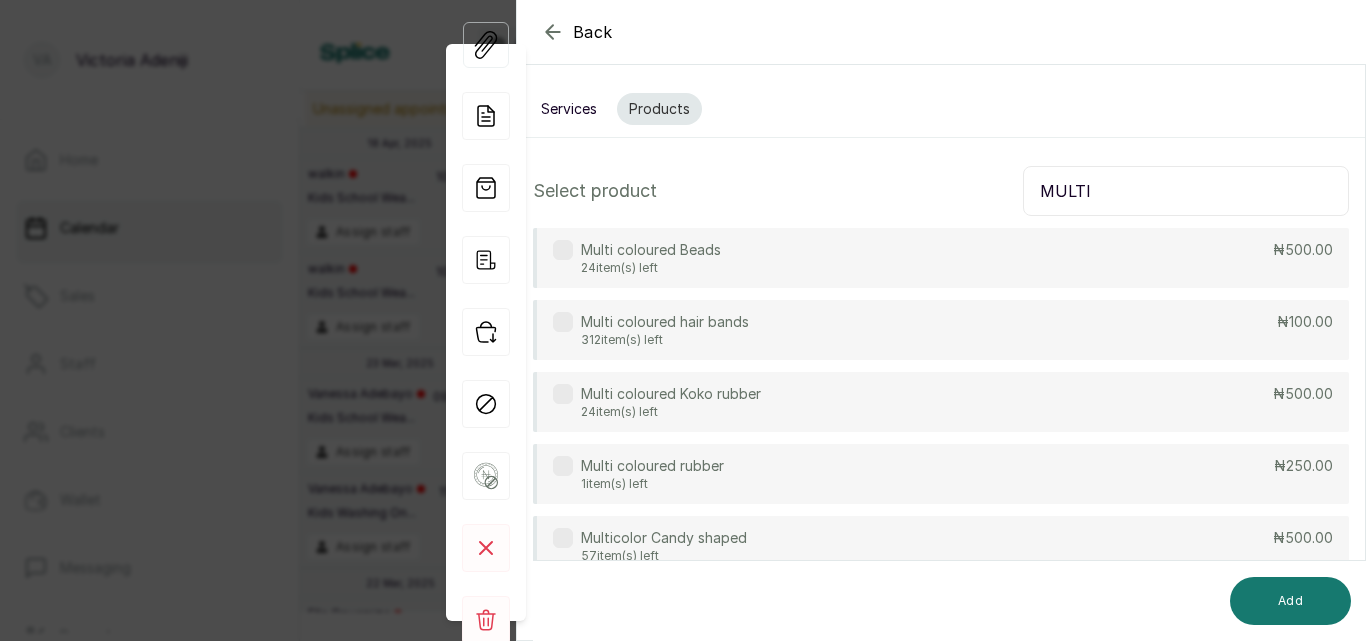 type on "MULTI" 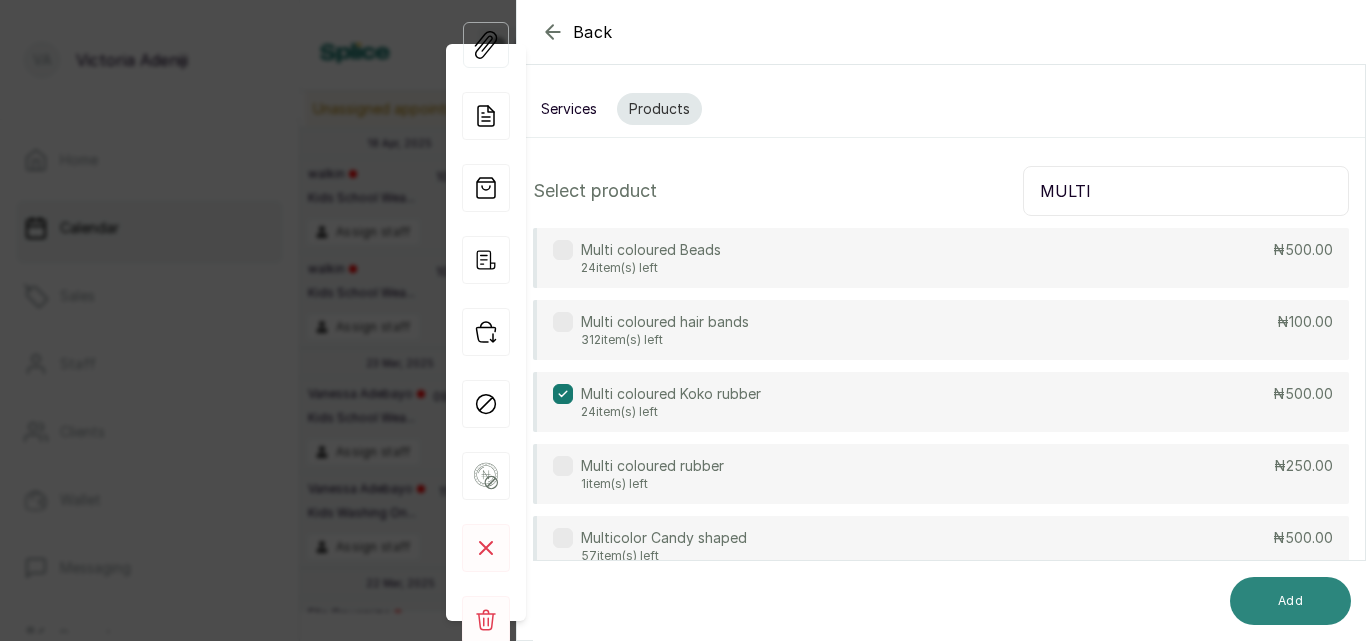 click on "Add" at bounding box center [1290, 601] 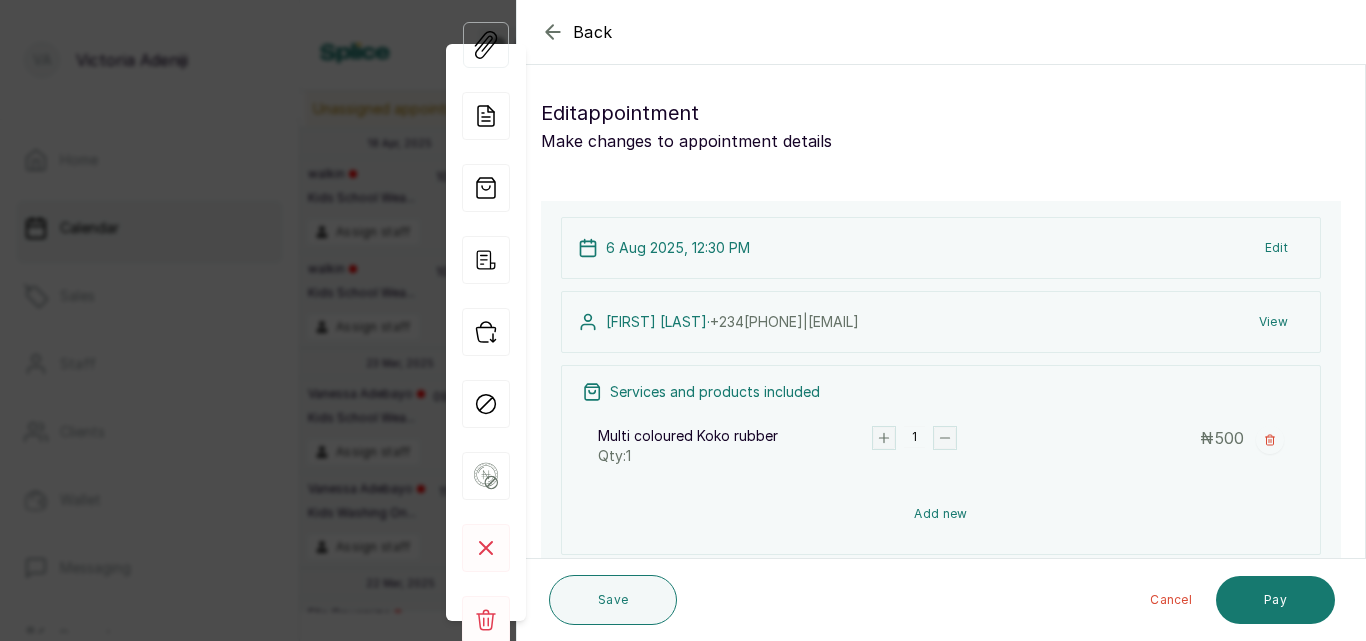 click on "Add new" at bounding box center [941, 514] 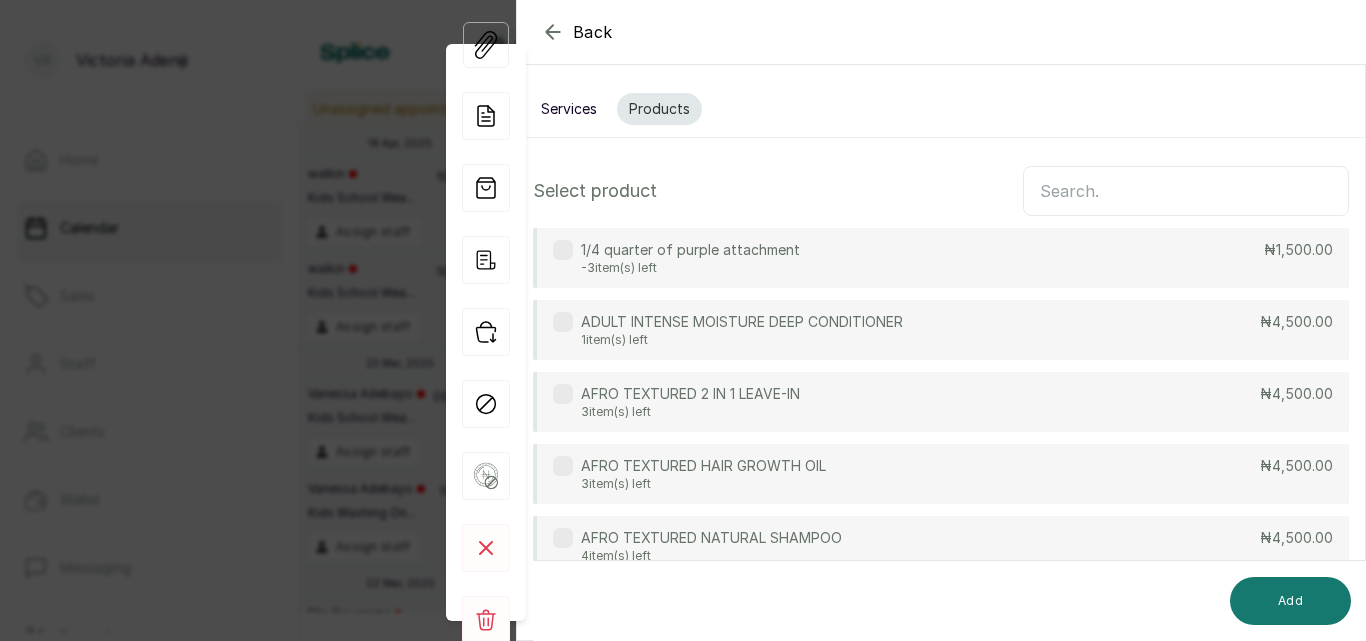 click on "Services" at bounding box center (569, 109) 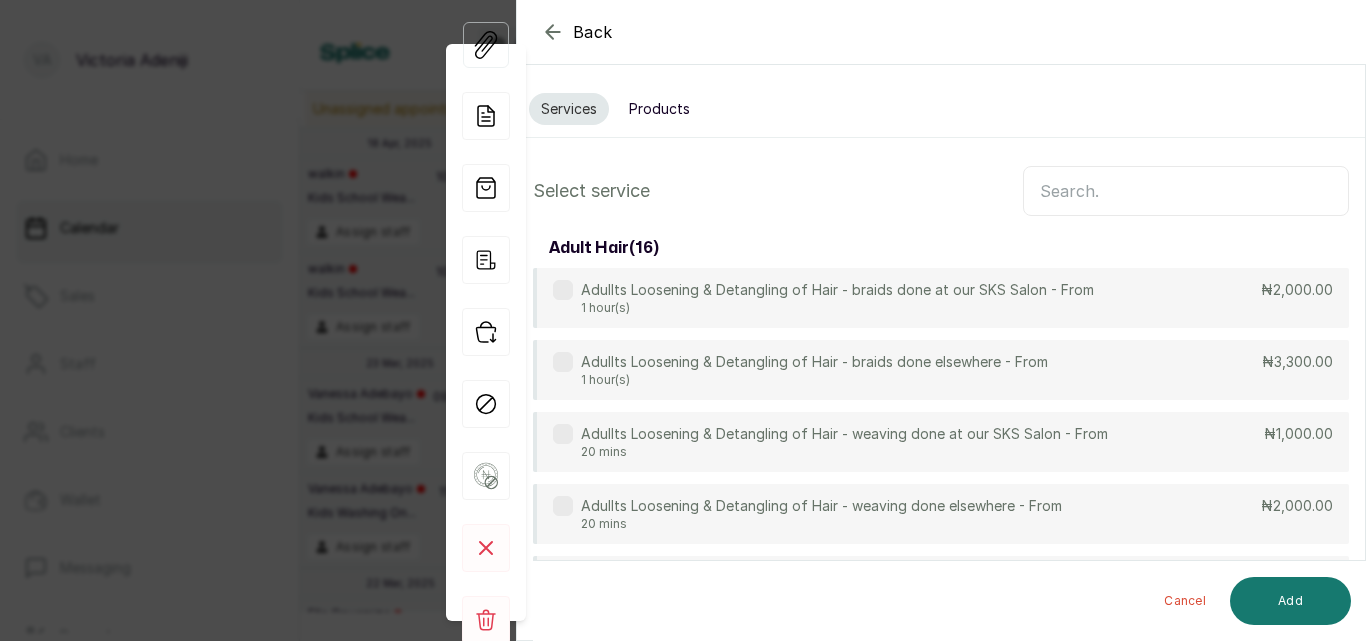 click at bounding box center (1186, 191) 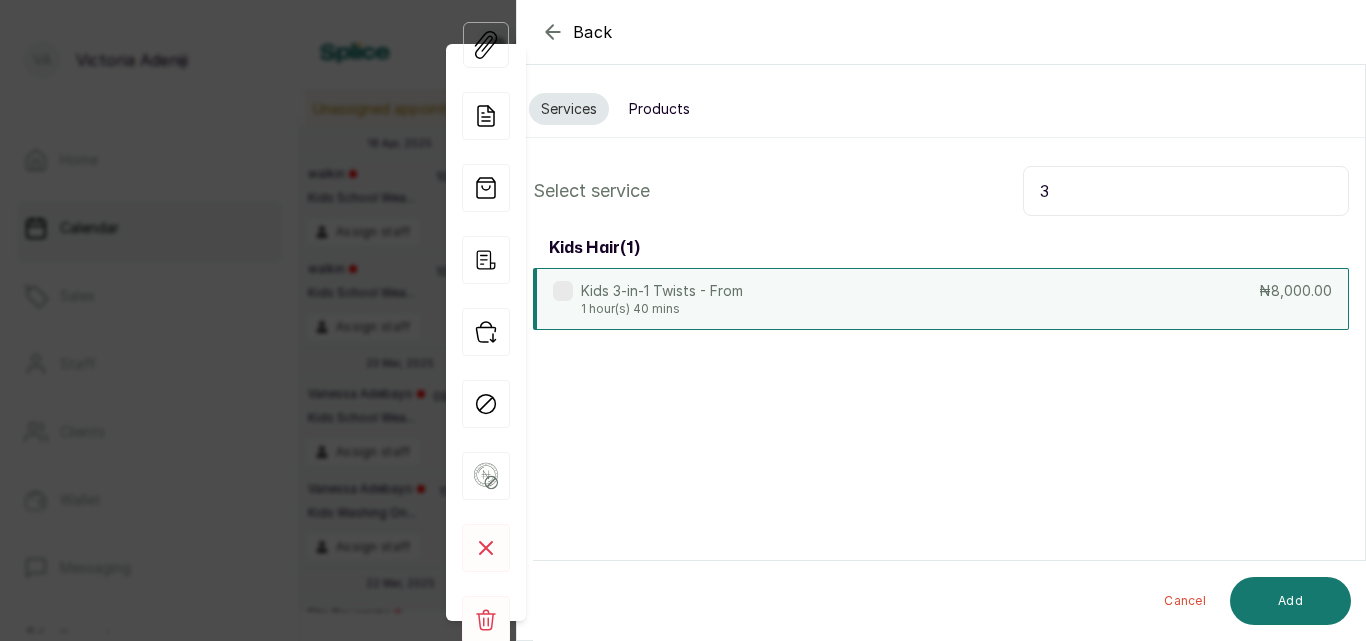 type on "3" 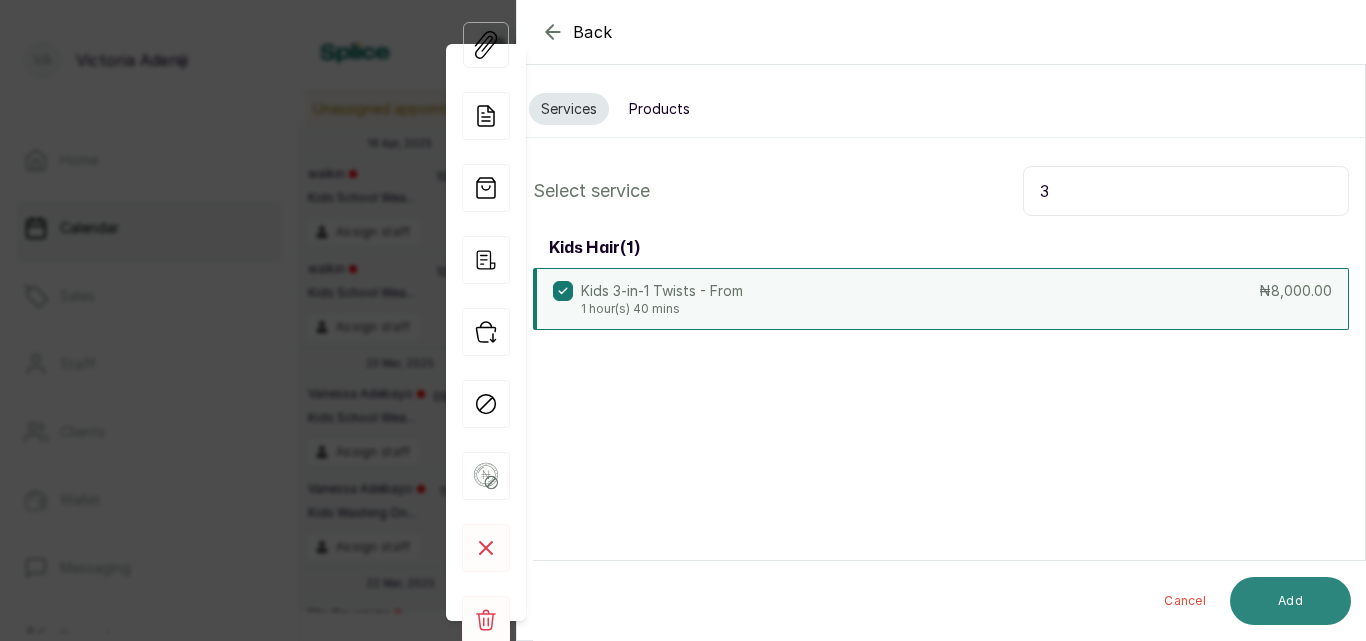 click on "Add" at bounding box center (1290, 601) 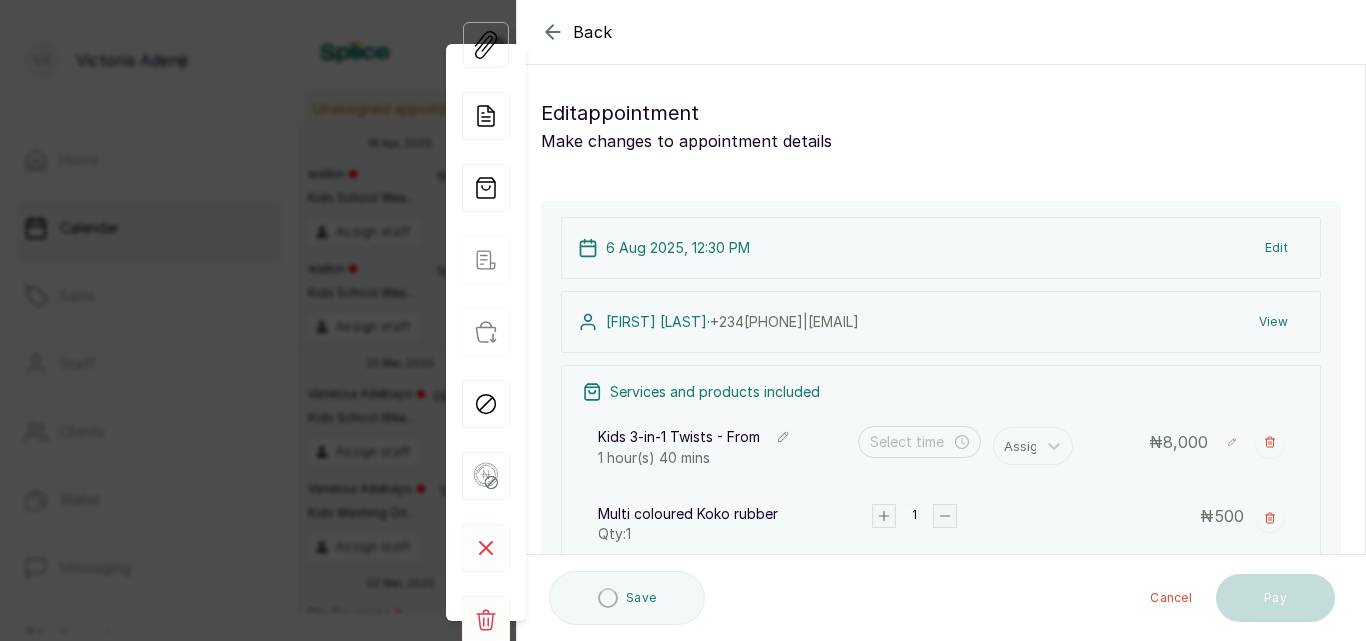 type on "12:30 pm" 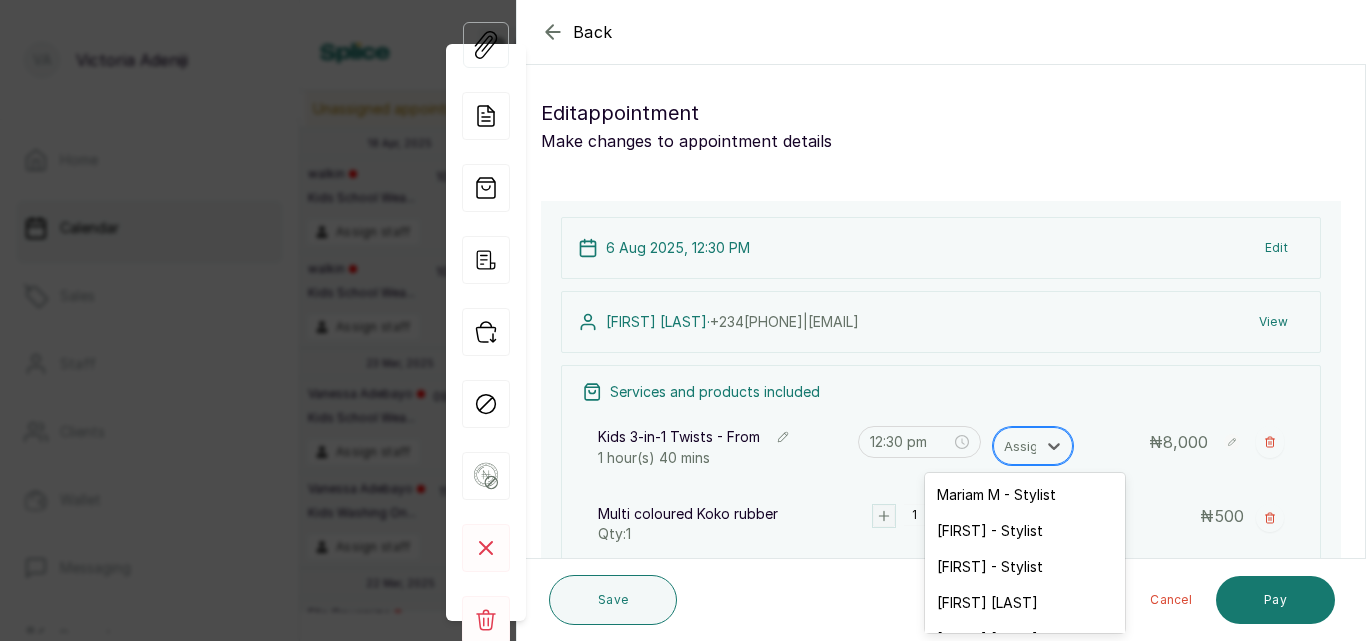 click at bounding box center [1025, 446] 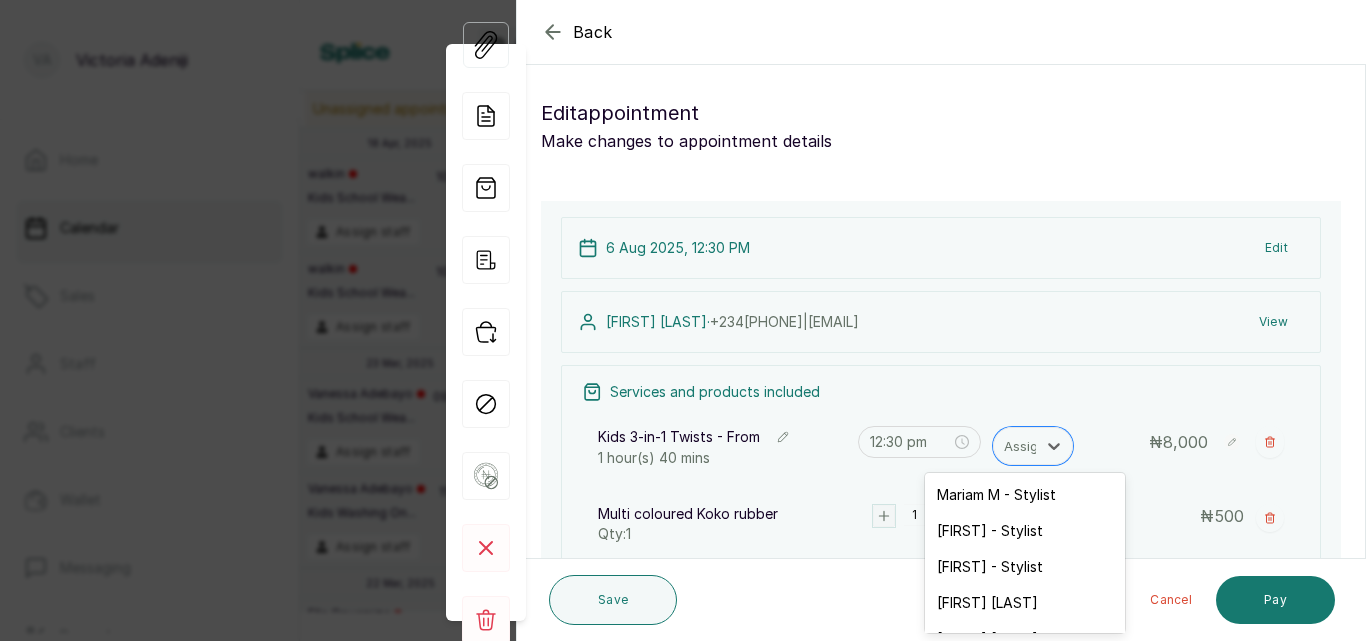 scroll, scrollTop: 28, scrollLeft: 0, axis: vertical 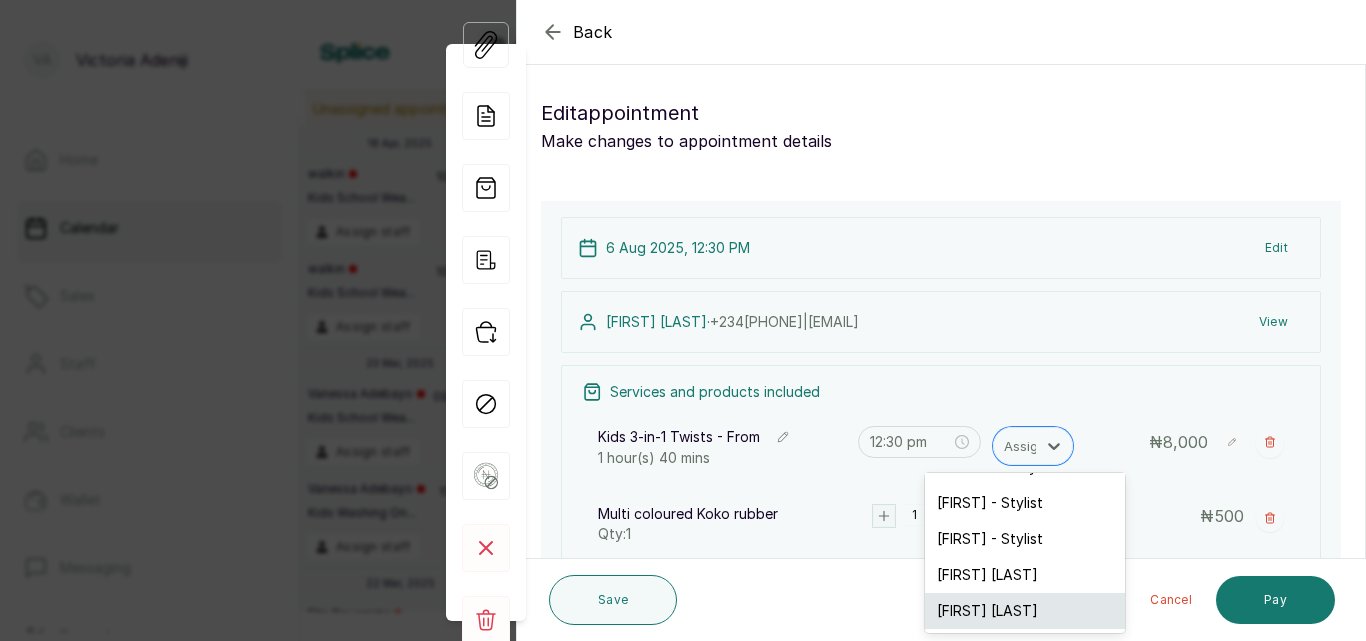 click on "[FIRST] [LAST]" at bounding box center (1025, 611) 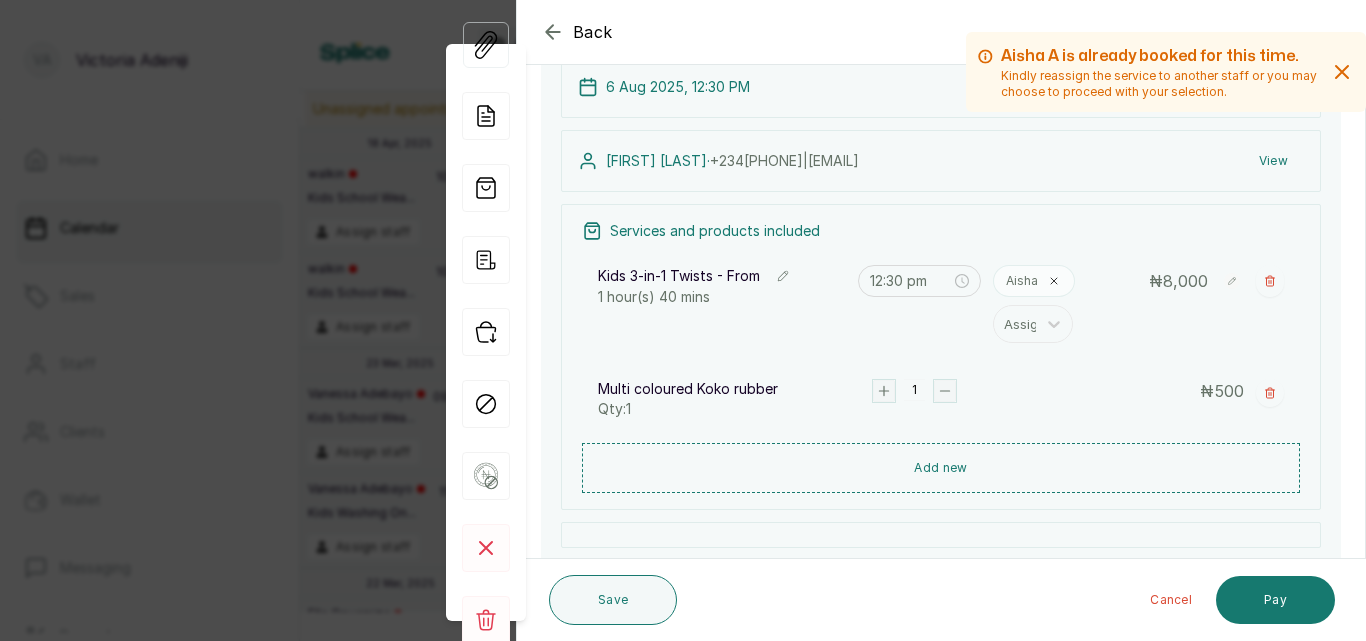 scroll, scrollTop: 295, scrollLeft: 0, axis: vertical 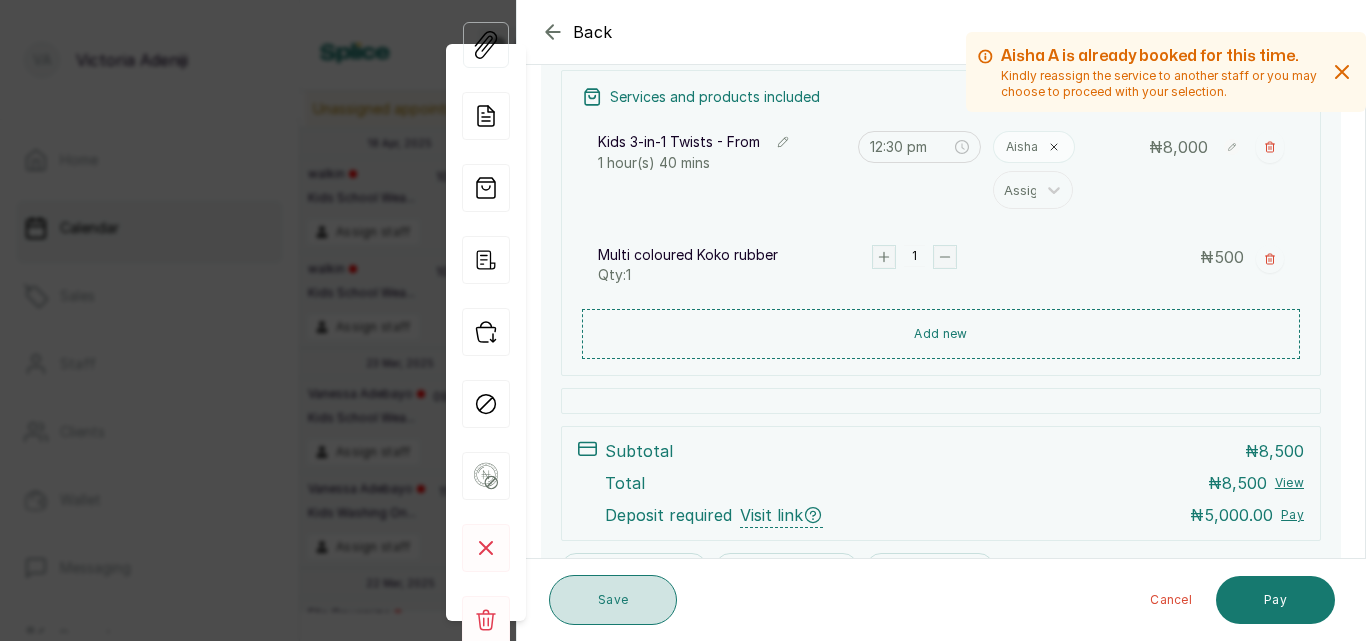 click on "Save" at bounding box center (613, 600) 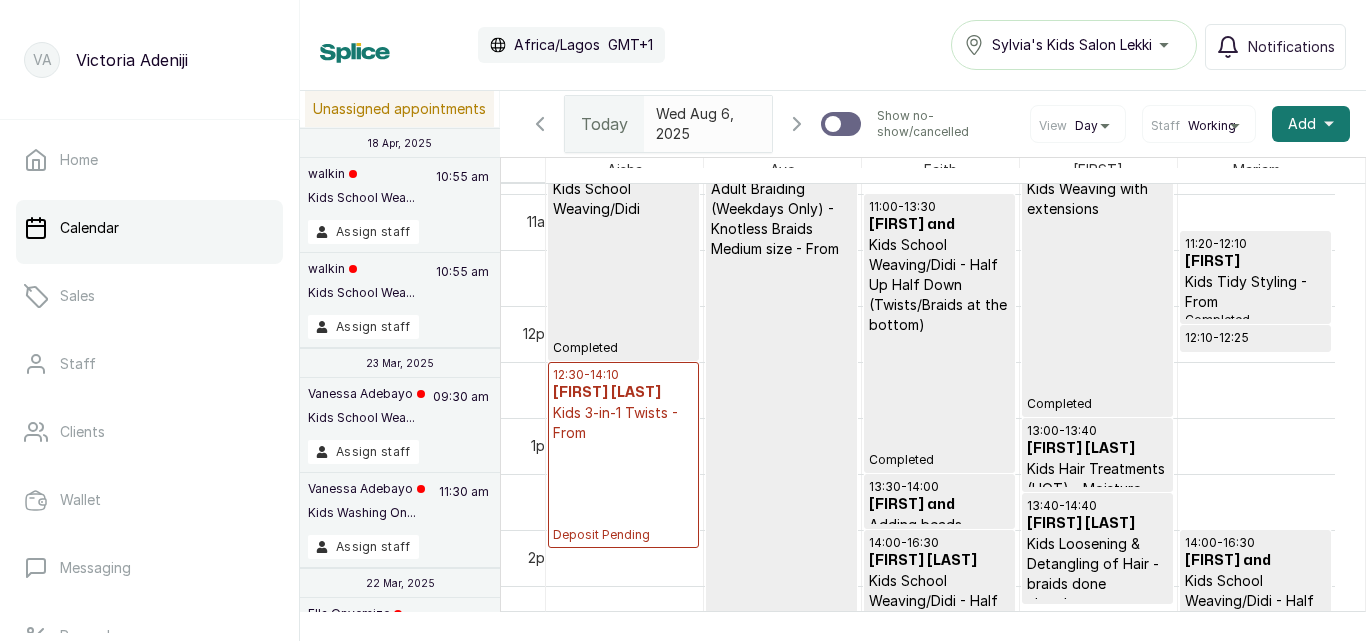 click on "12:30  -  14:10 [FIRST] [LAST] Kids 3-in-1 Twists - From Deposit Pending" at bounding box center (623, 455) 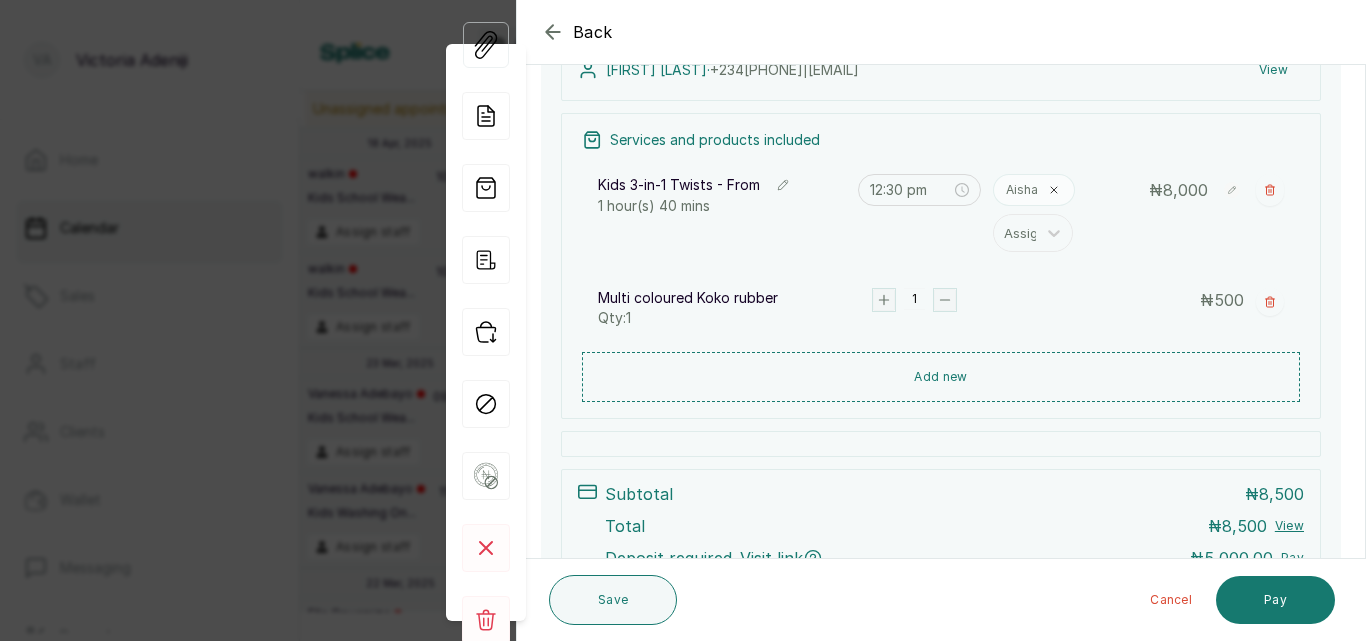 scroll, scrollTop: 272, scrollLeft: 0, axis: vertical 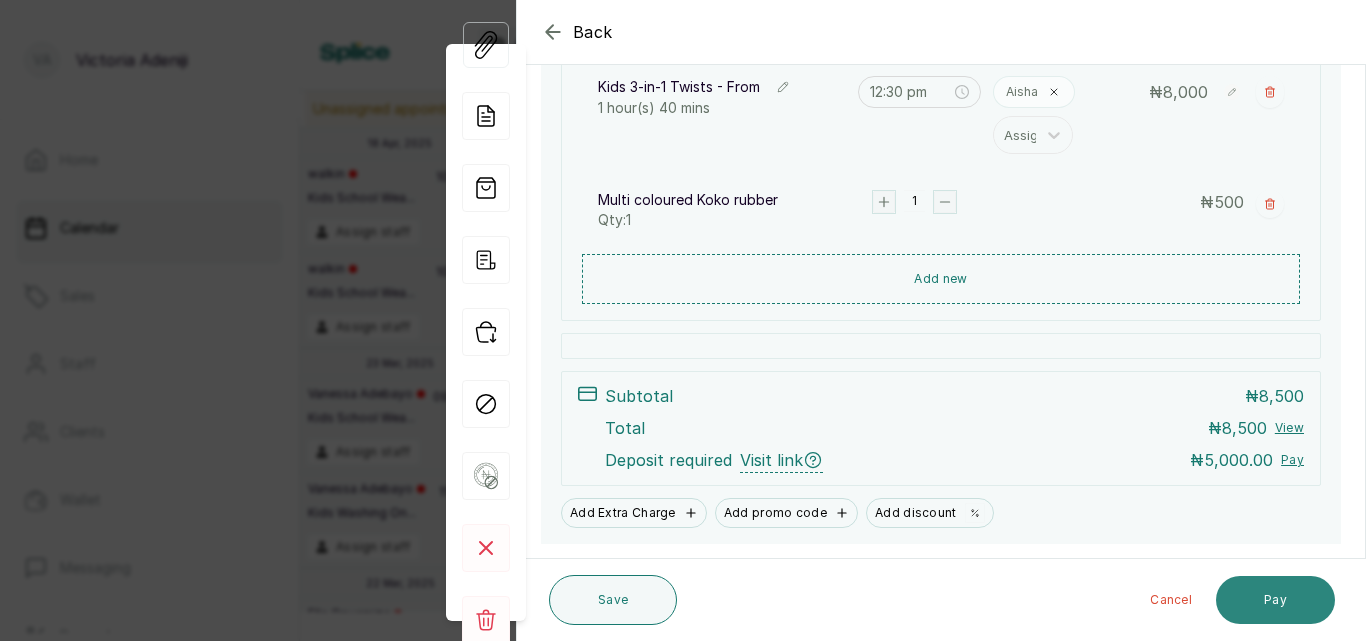 click on "Pay" at bounding box center (1275, 600) 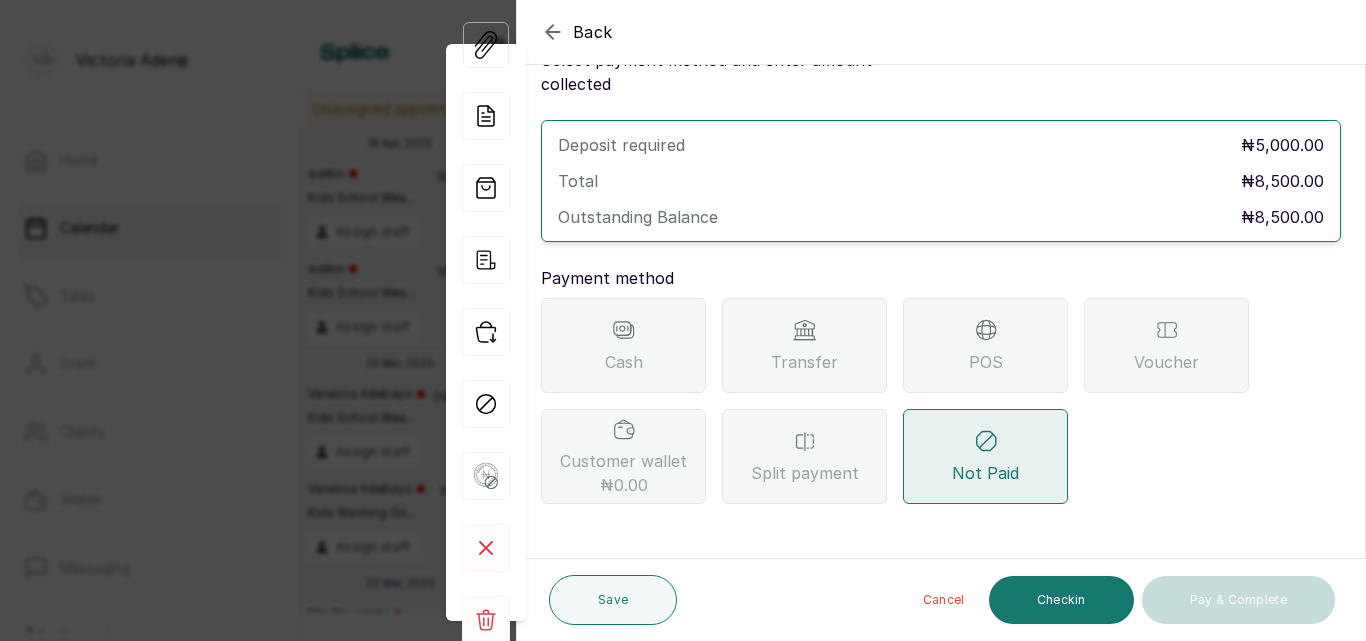scroll, scrollTop: 57, scrollLeft: 0, axis: vertical 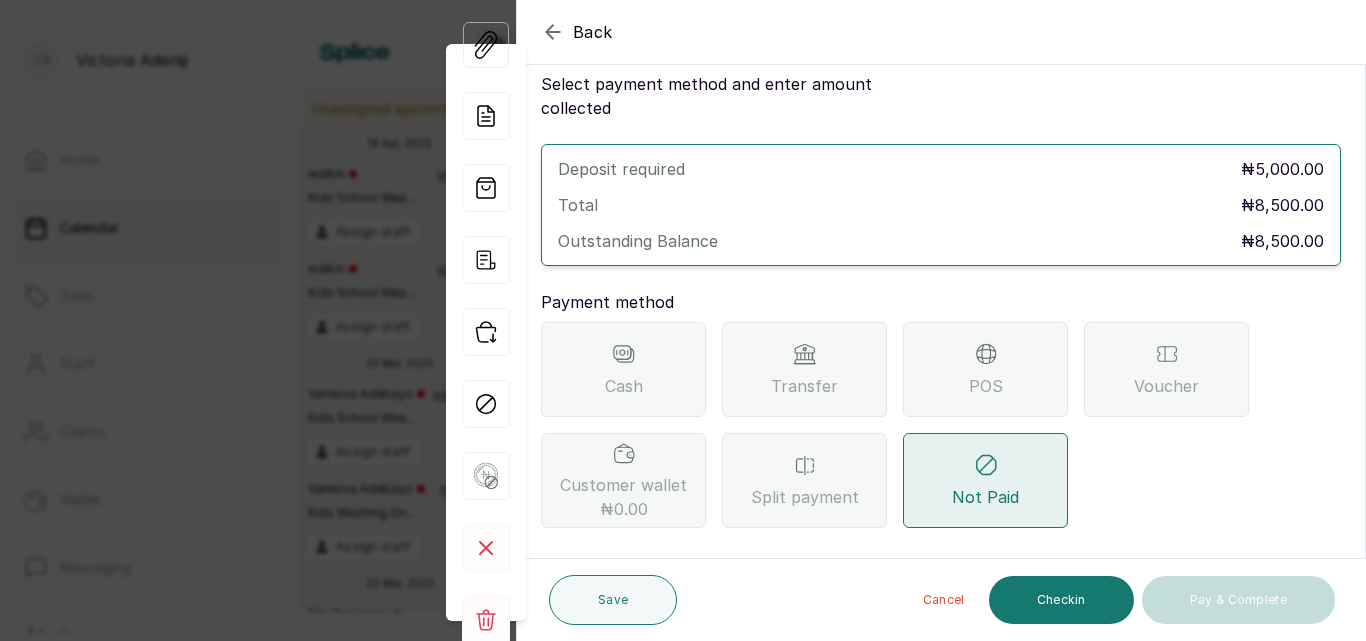 click on "Transfer" at bounding box center (804, 369) 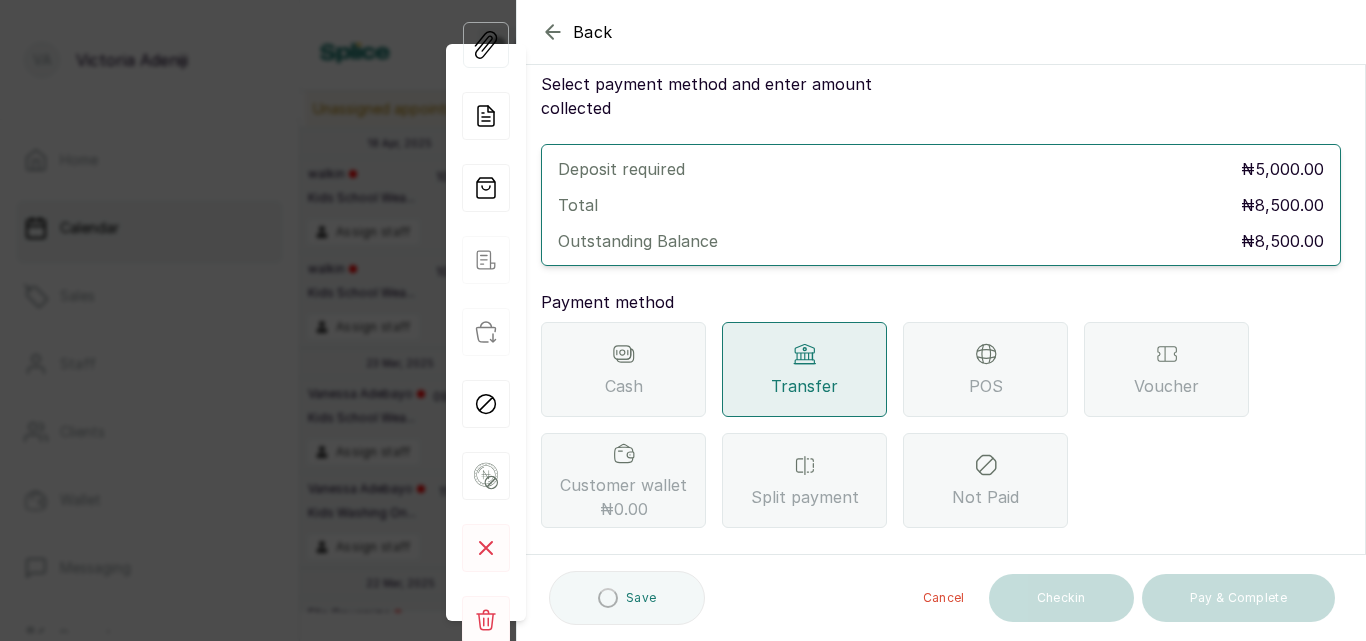 scroll, scrollTop: 297, scrollLeft: 0, axis: vertical 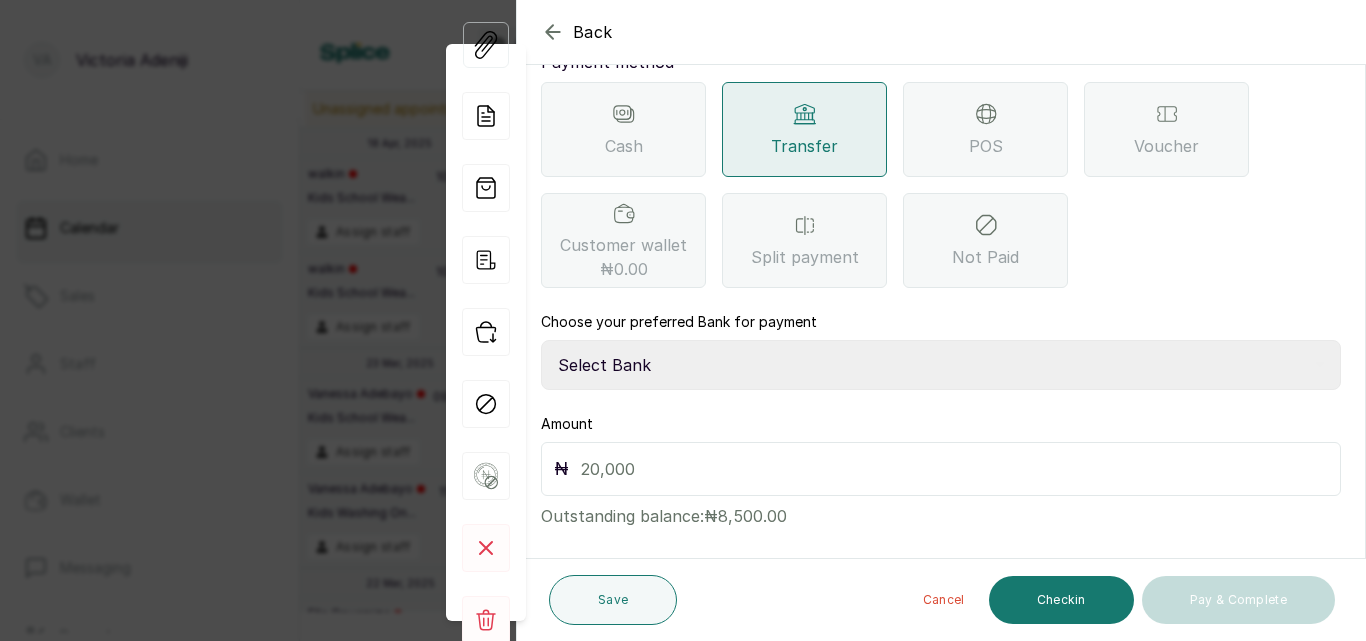 click on "Select Bank CANARY YELLOW Moniepoint MFB CANARY YELLOW Sparkle Microfinance Bank" at bounding box center [941, 365] 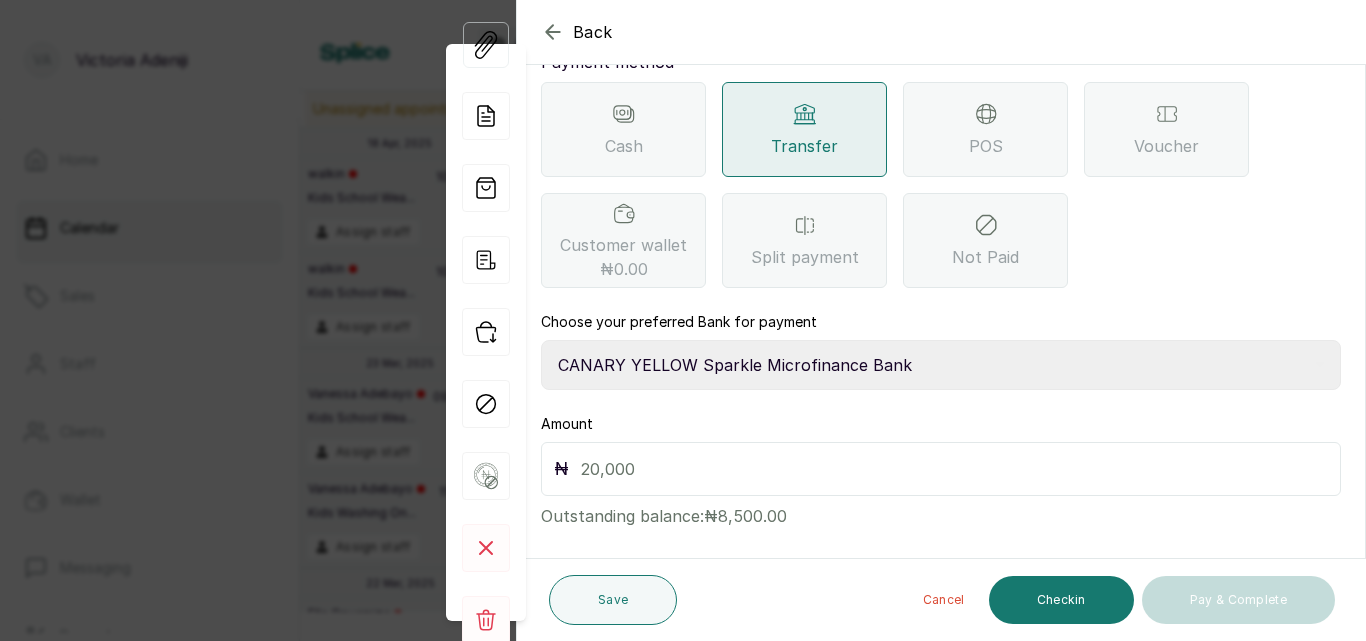 click on "Select Bank CANARY YELLOW Moniepoint MFB CANARY YELLOW Sparkle Microfinance Bank" at bounding box center [941, 365] 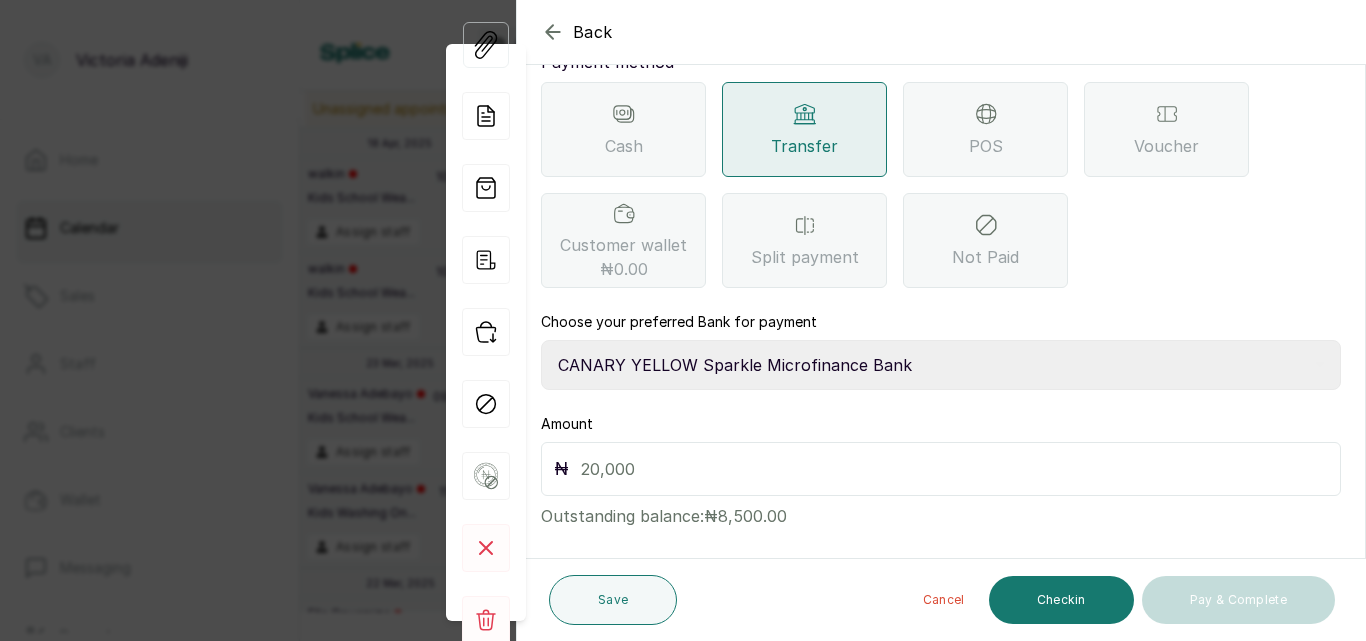 click on "₦" at bounding box center (941, 469) 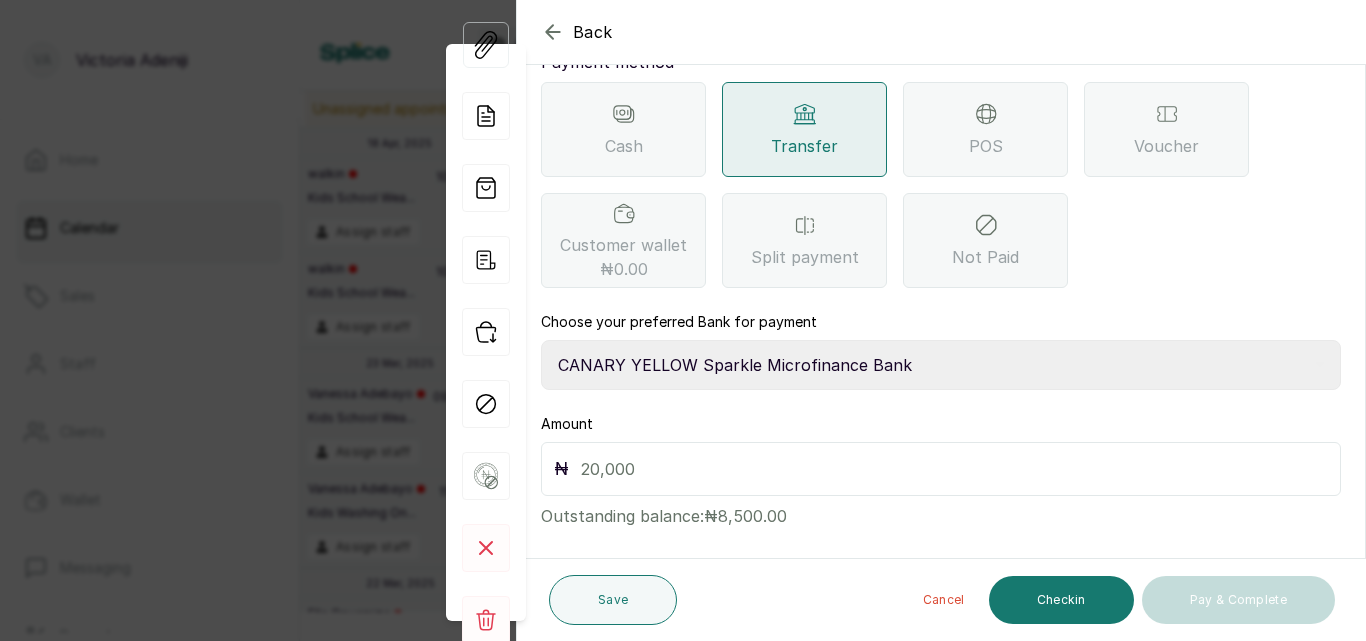 click at bounding box center [954, 469] 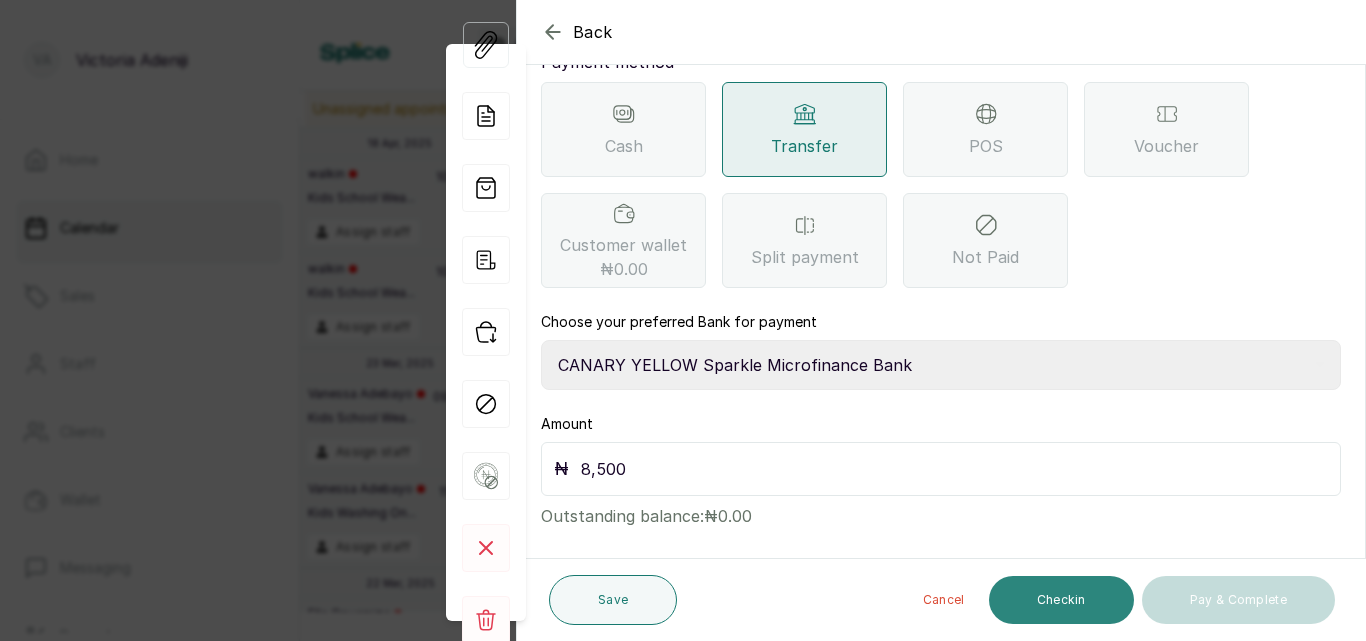 type on "8,500" 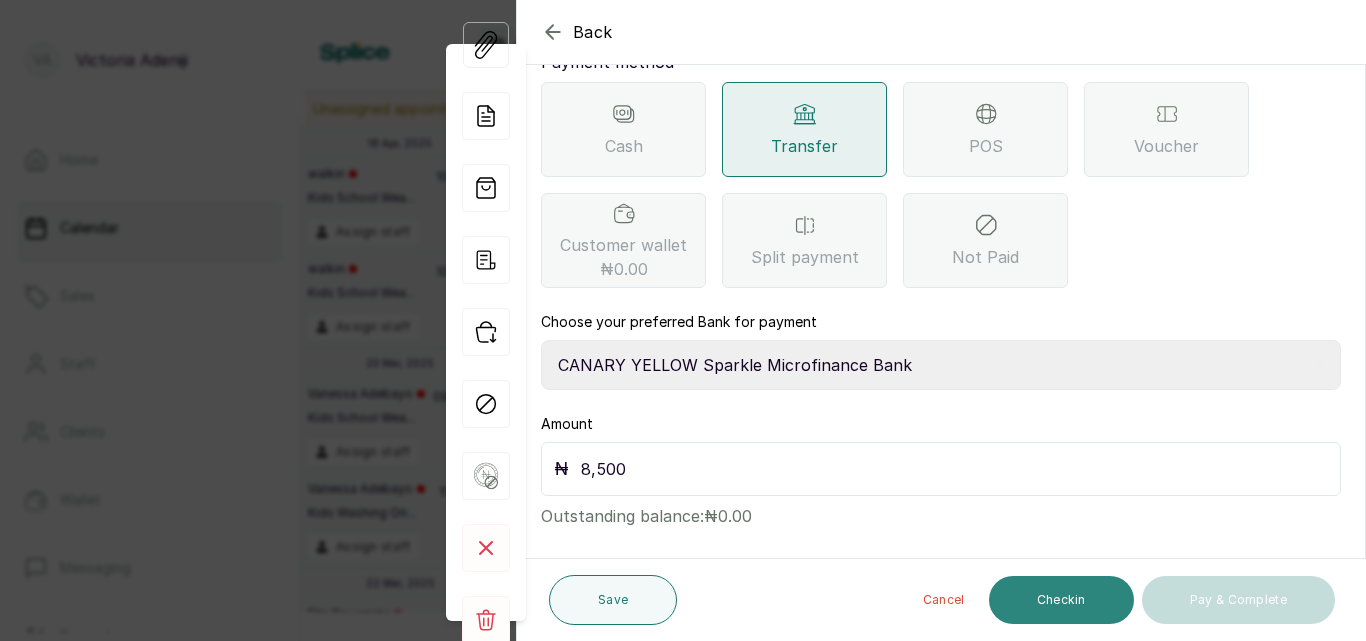 click on "Checkin" at bounding box center (1061, 600) 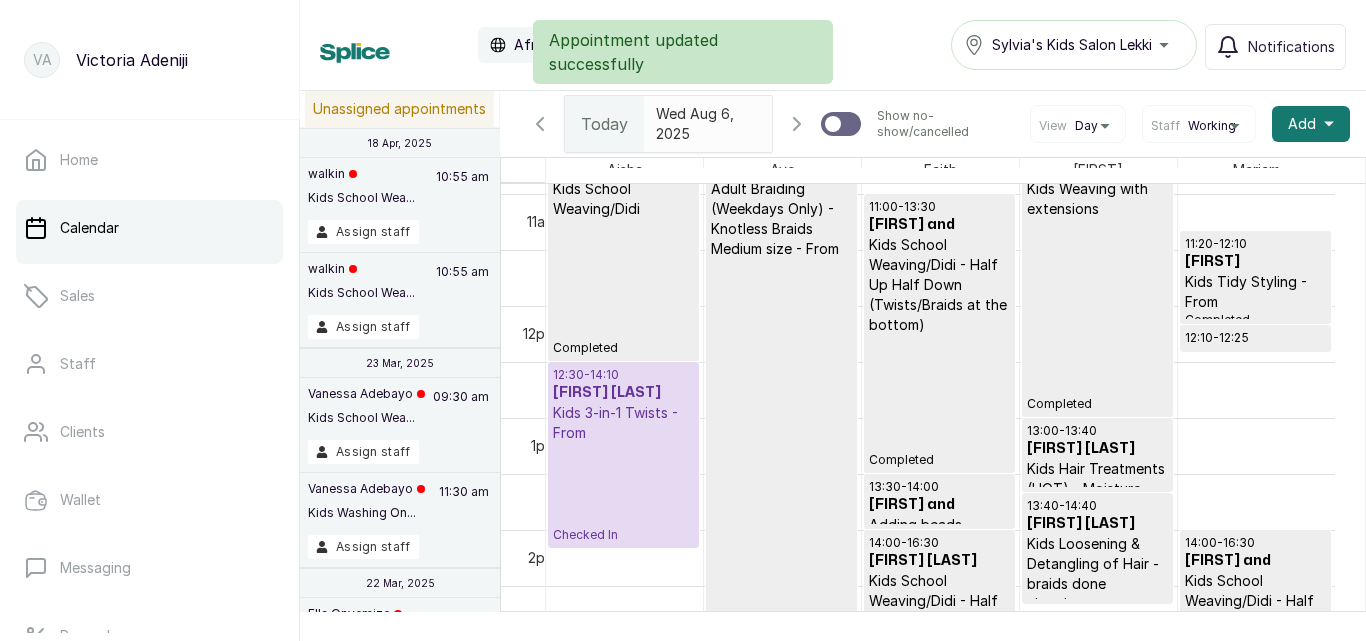 click on "12:30  -  14:10 [FIRST] [LAST] Kids 3-in-1 Twists - From Checked In" at bounding box center (623, 455) 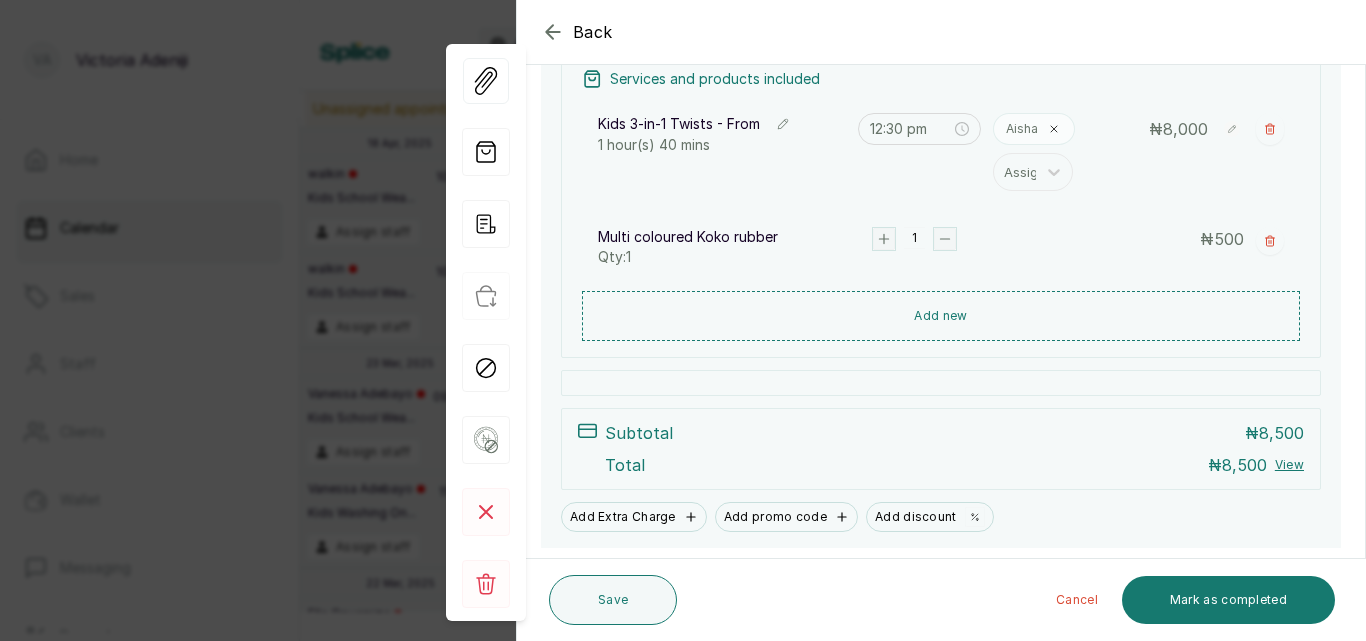 scroll, scrollTop: 424, scrollLeft: 0, axis: vertical 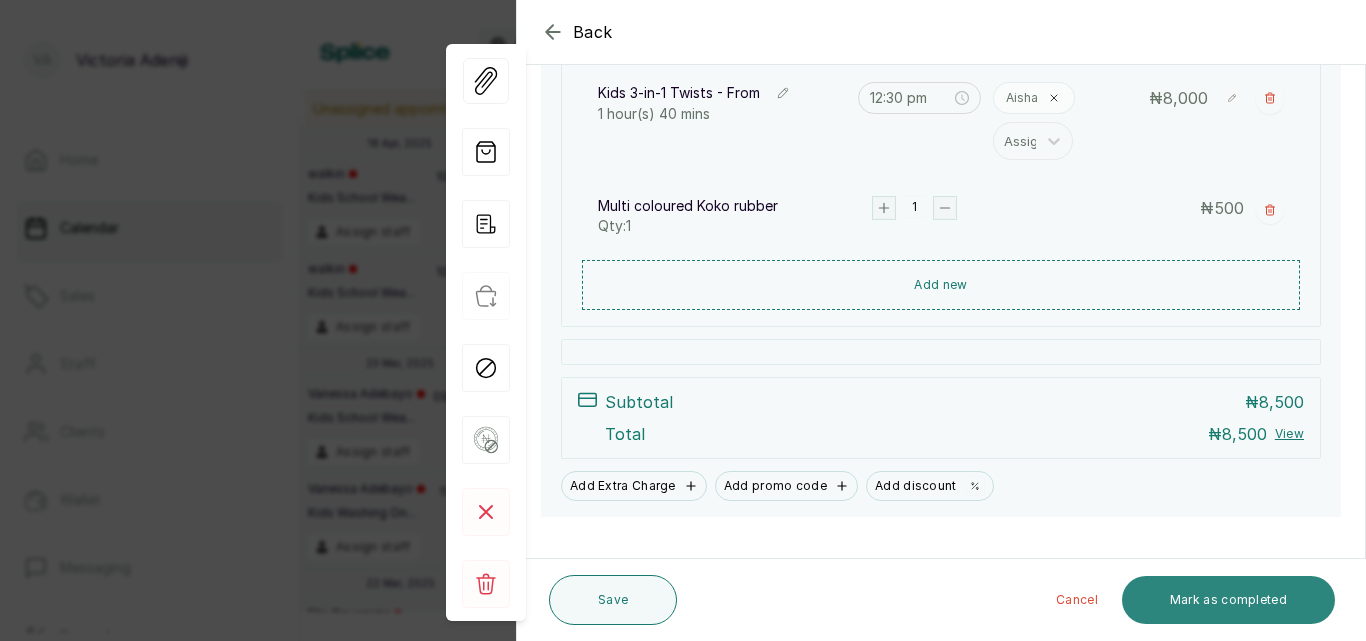 click on "Mark as completed" at bounding box center (1228, 600) 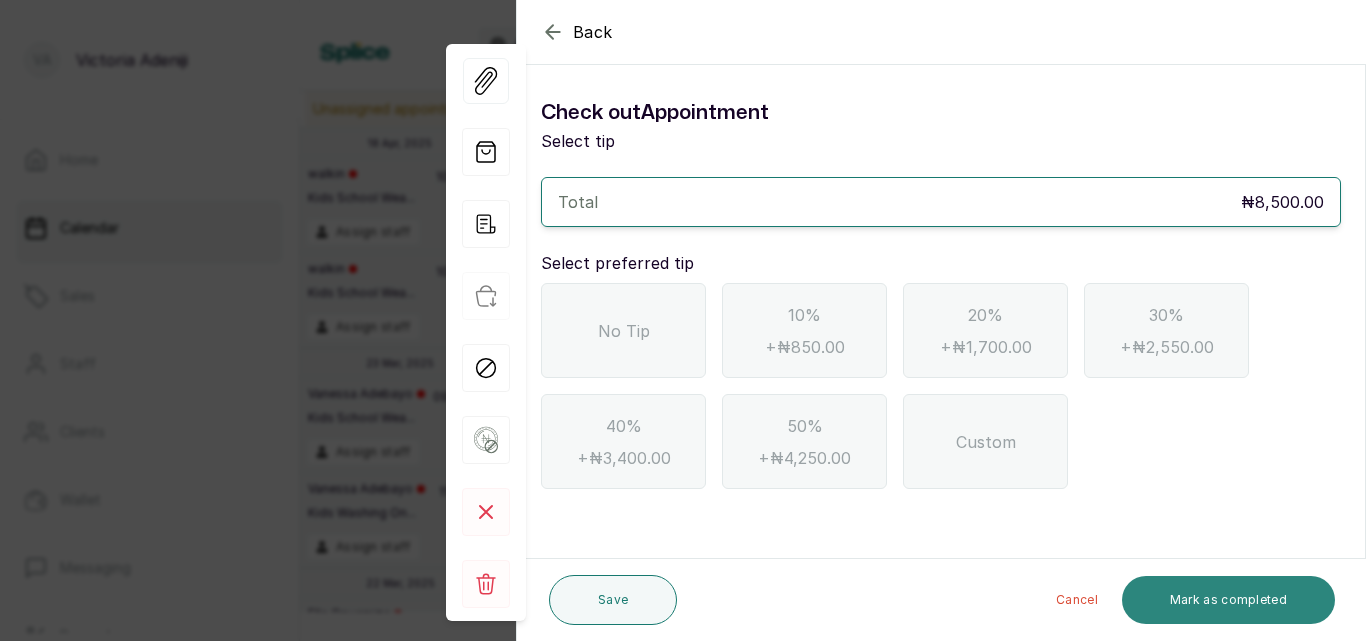 scroll, scrollTop: 0, scrollLeft: 0, axis: both 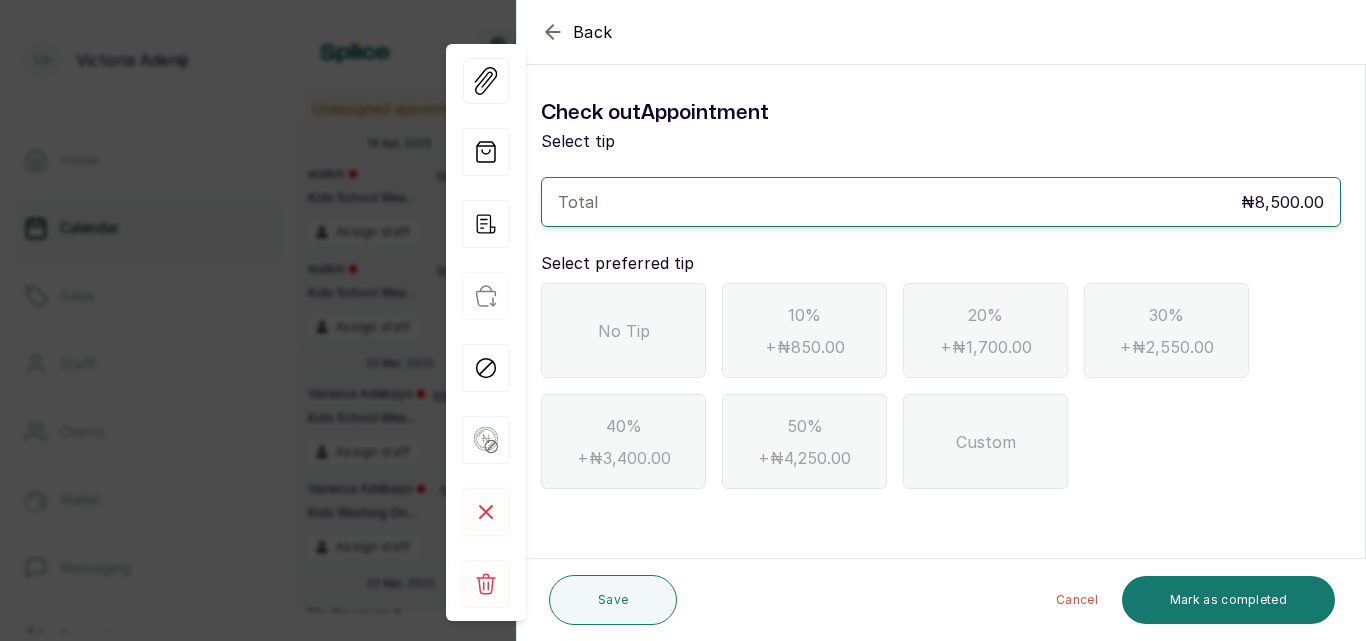 click on "No Tip" at bounding box center [623, 330] 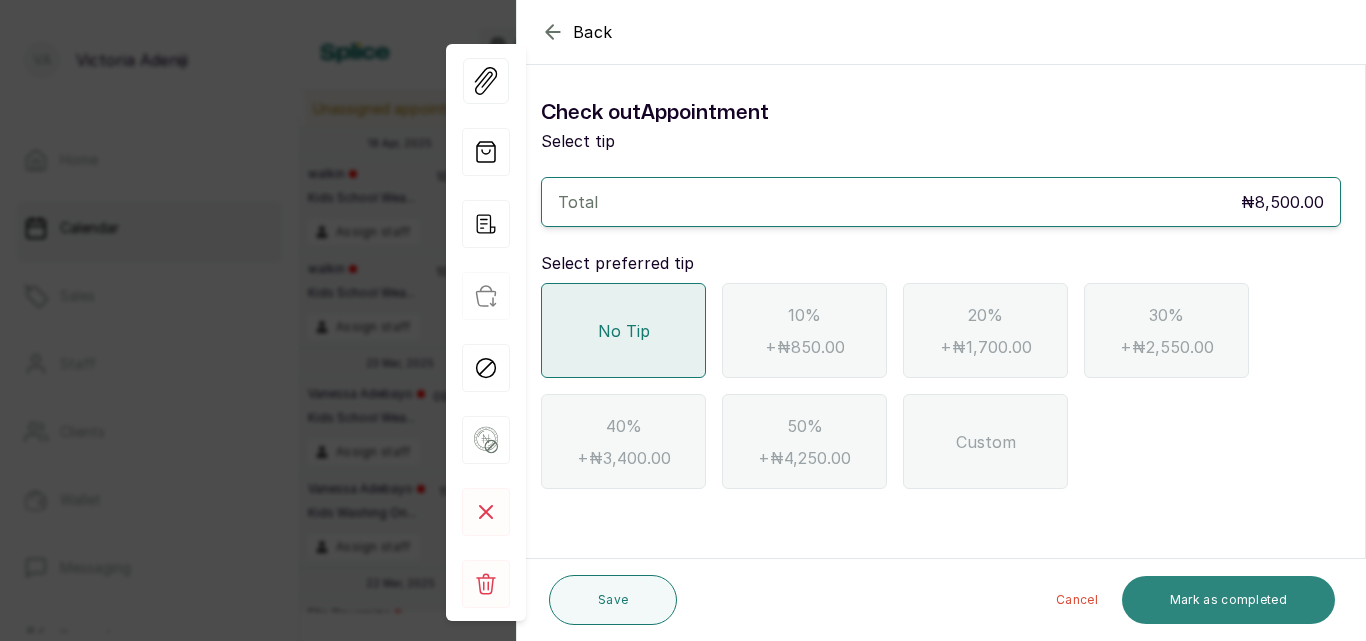 click on "Mark as completed" at bounding box center [1228, 600] 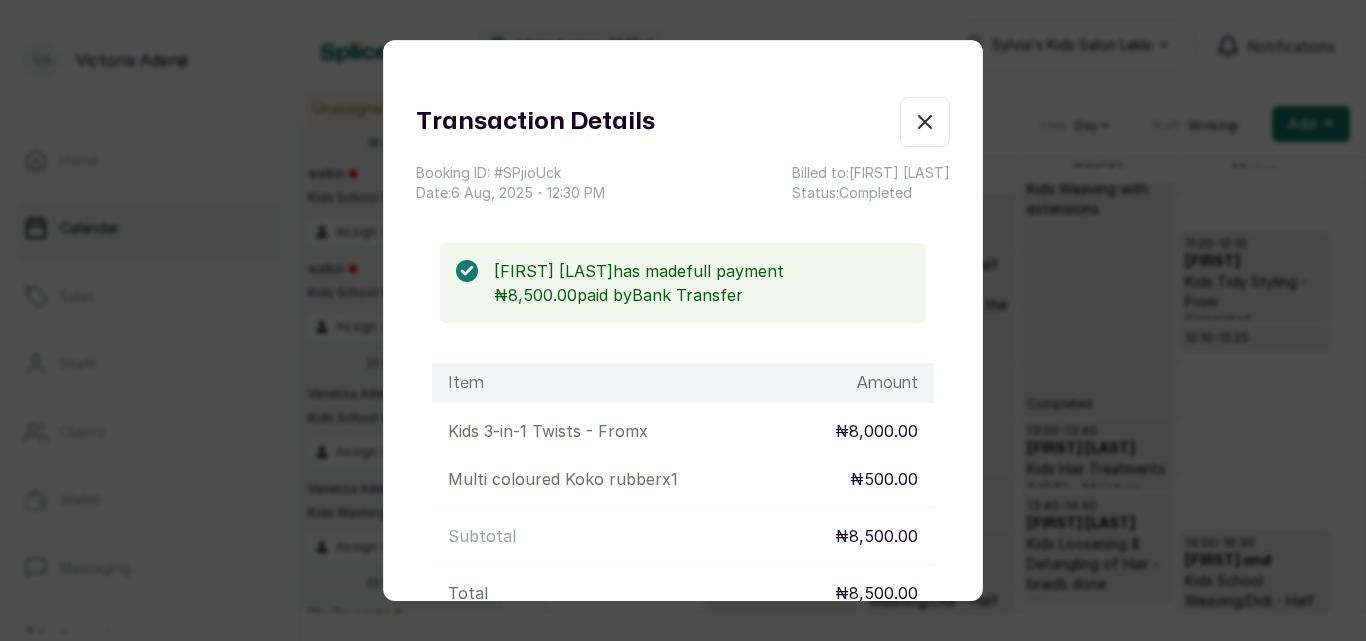 click on "Show no-show/cancelled" at bounding box center (925, 122) 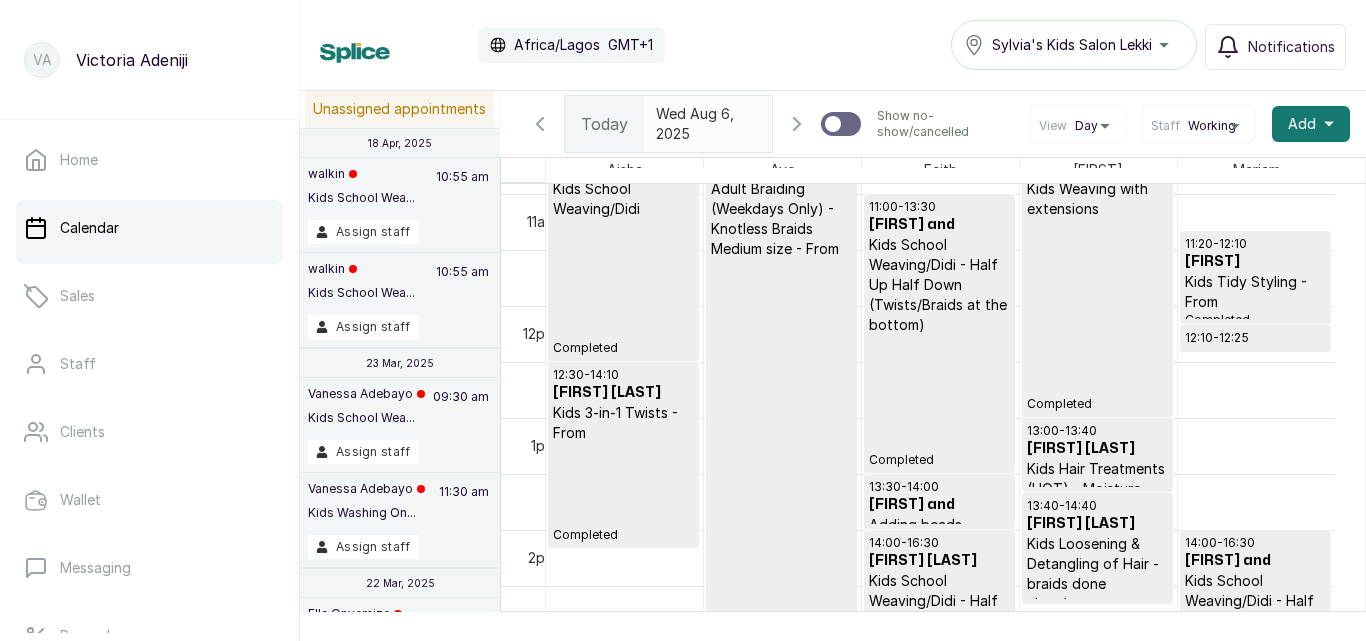 scroll, scrollTop: 1026, scrollLeft: 0, axis: vertical 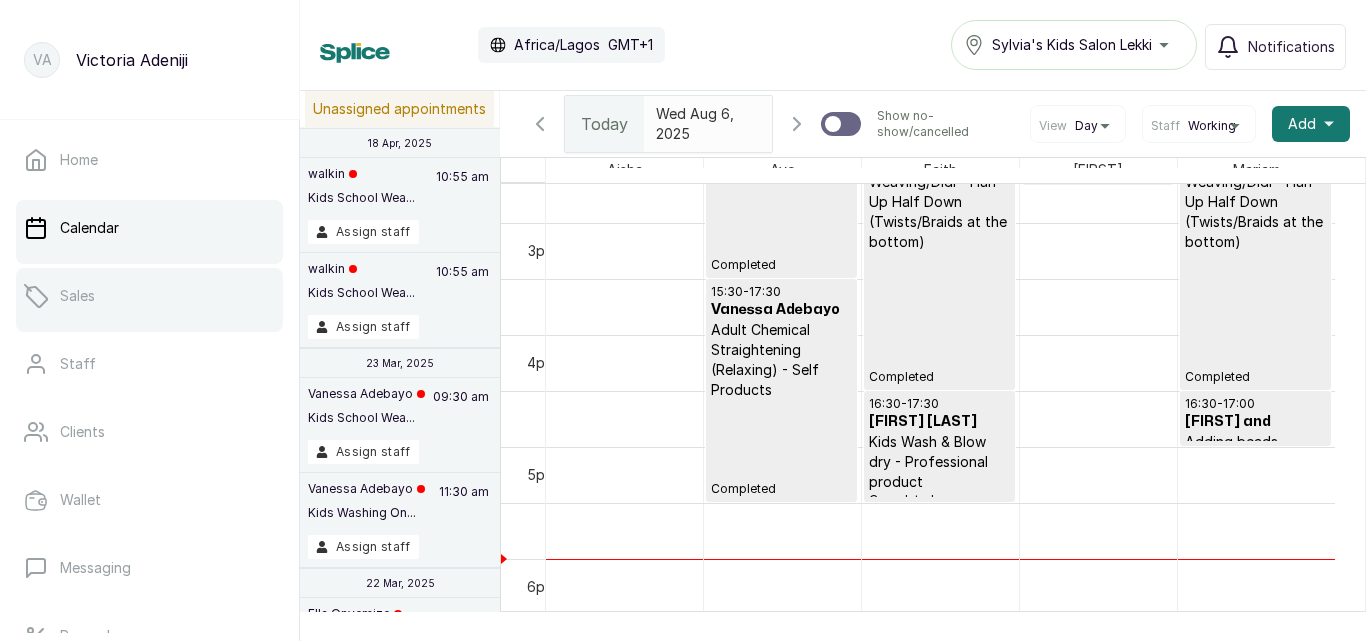 click on "Sales" at bounding box center [149, 296] 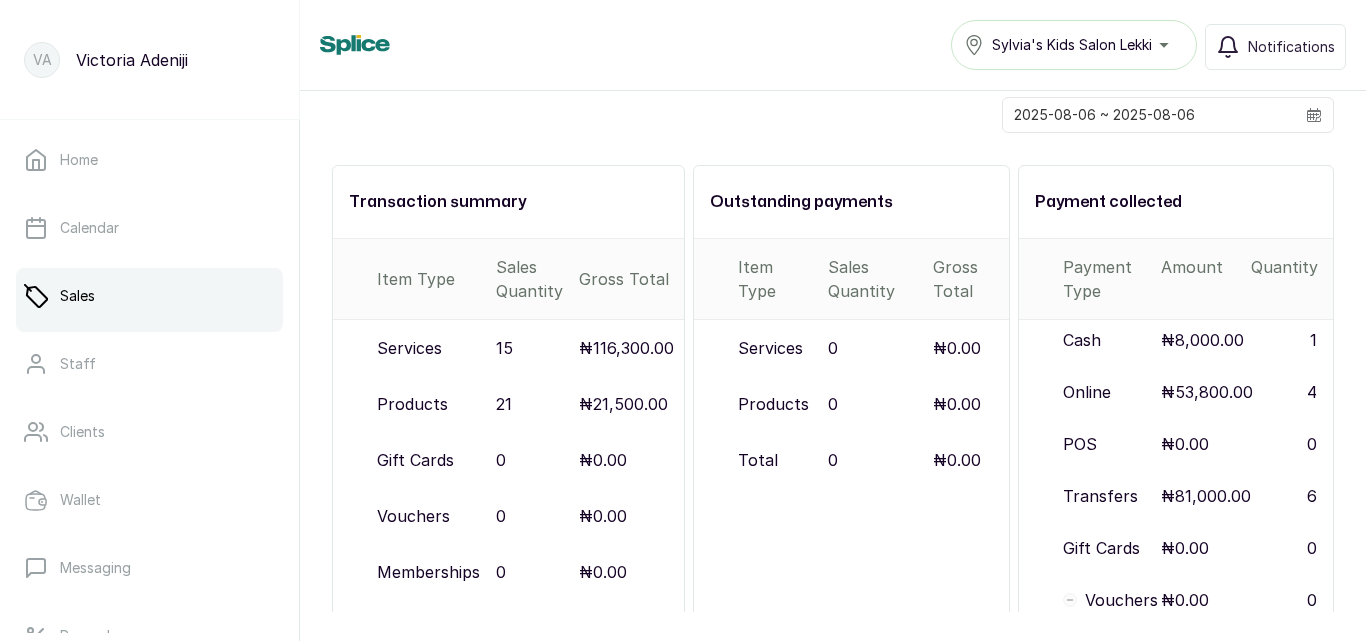scroll, scrollTop: 20, scrollLeft: 0, axis: vertical 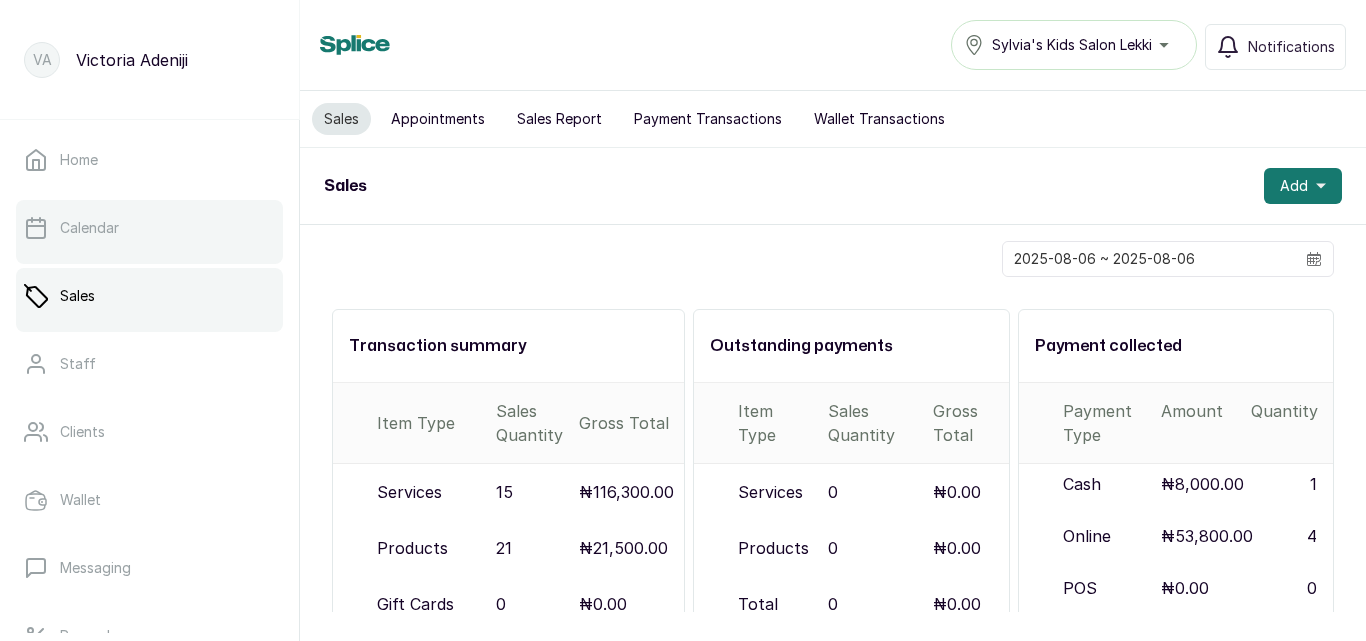 click on "Calendar" at bounding box center [149, 228] 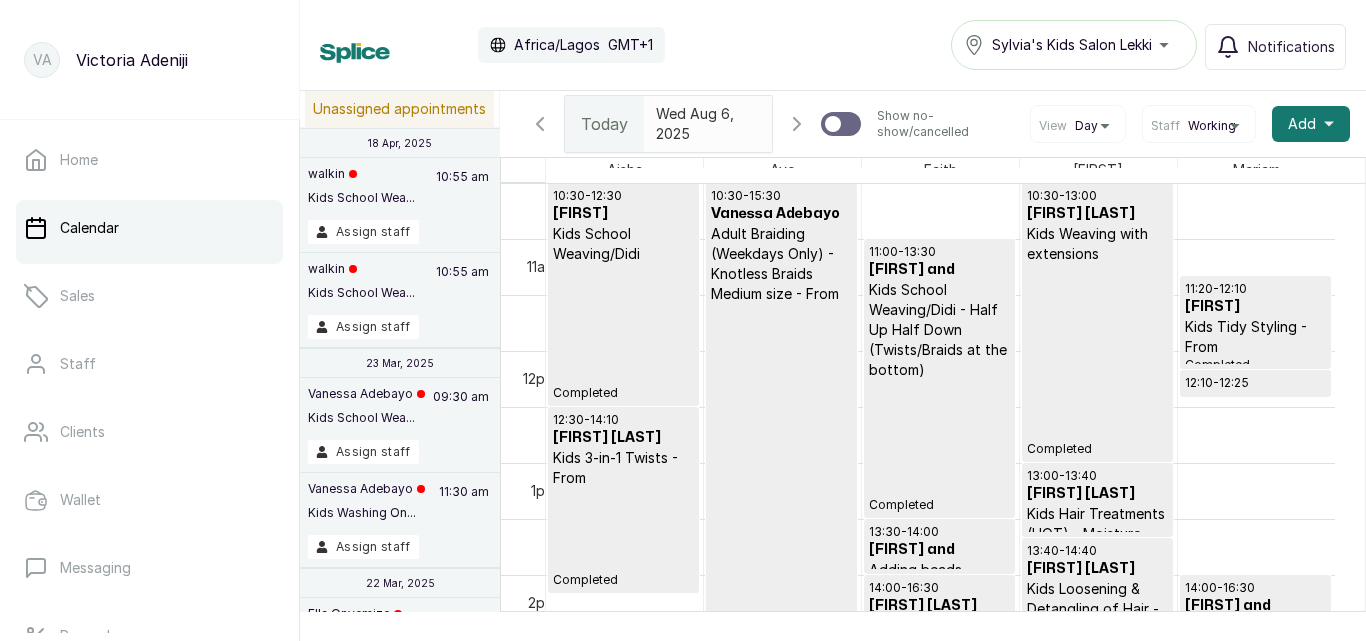 scroll, scrollTop: 1322, scrollLeft: 0, axis: vertical 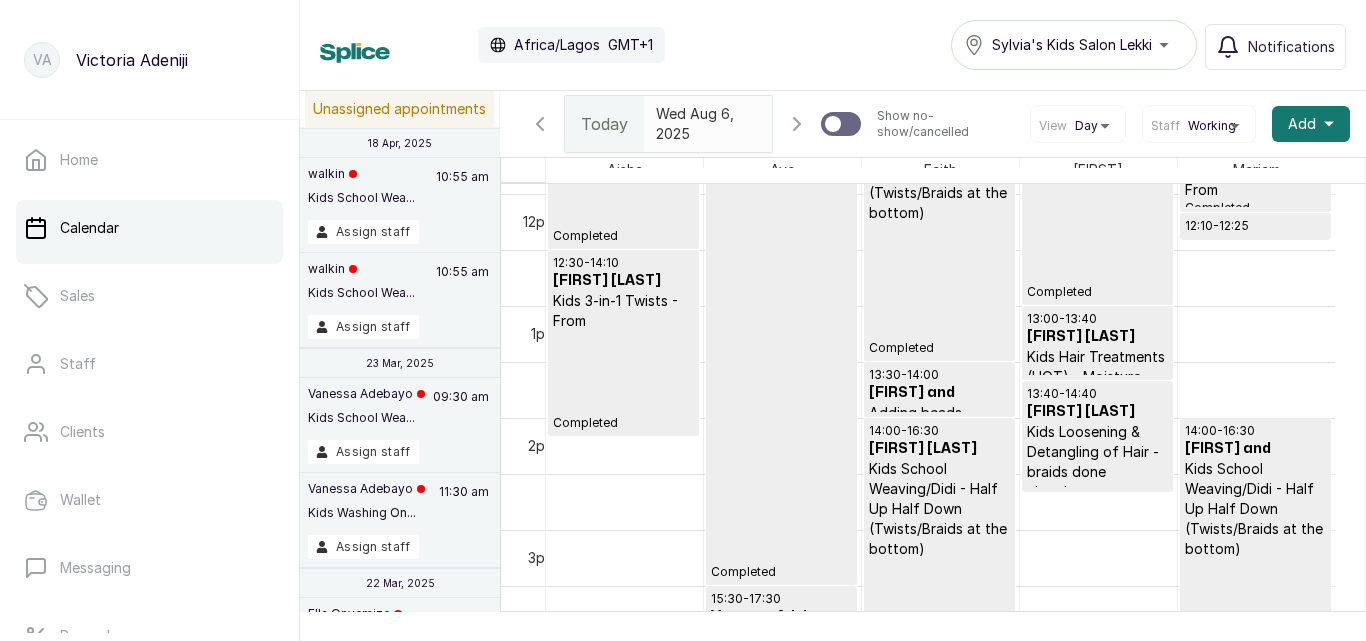 click on "Kids School Weaving/Didi - Half Up Half Down (Twists/Braids at the bottom)" at bounding box center (939, 509) 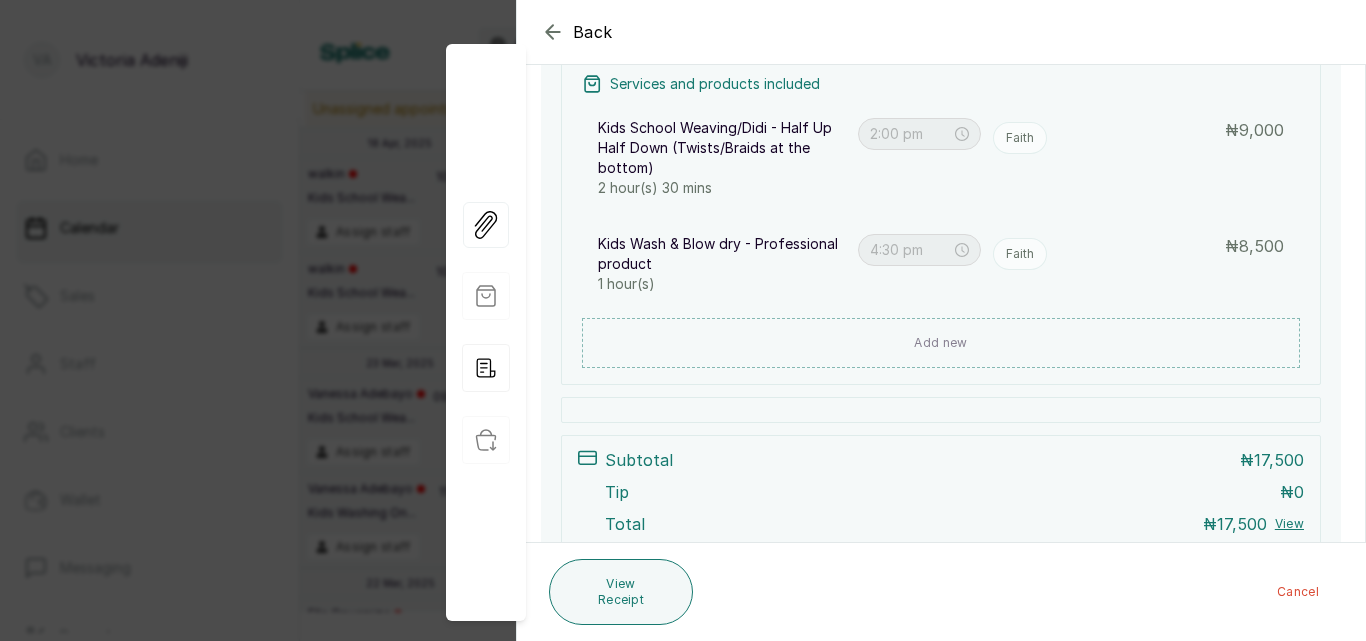 scroll, scrollTop: 464, scrollLeft: 0, axis: vertical 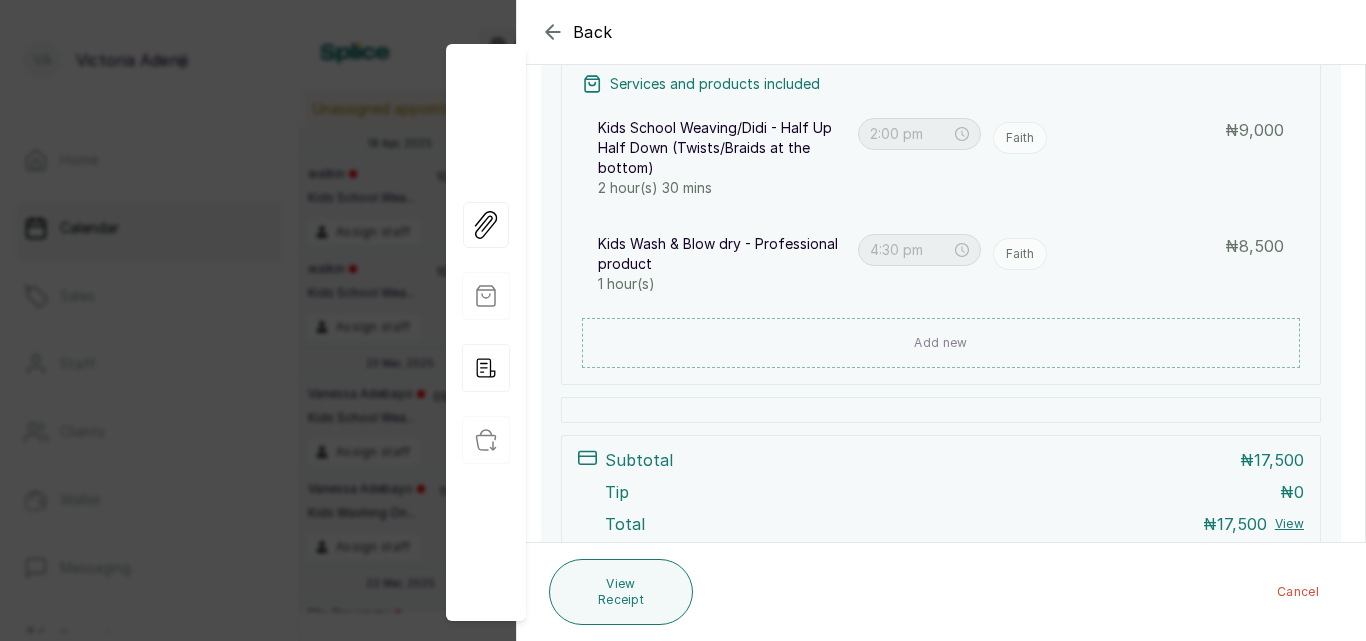 click 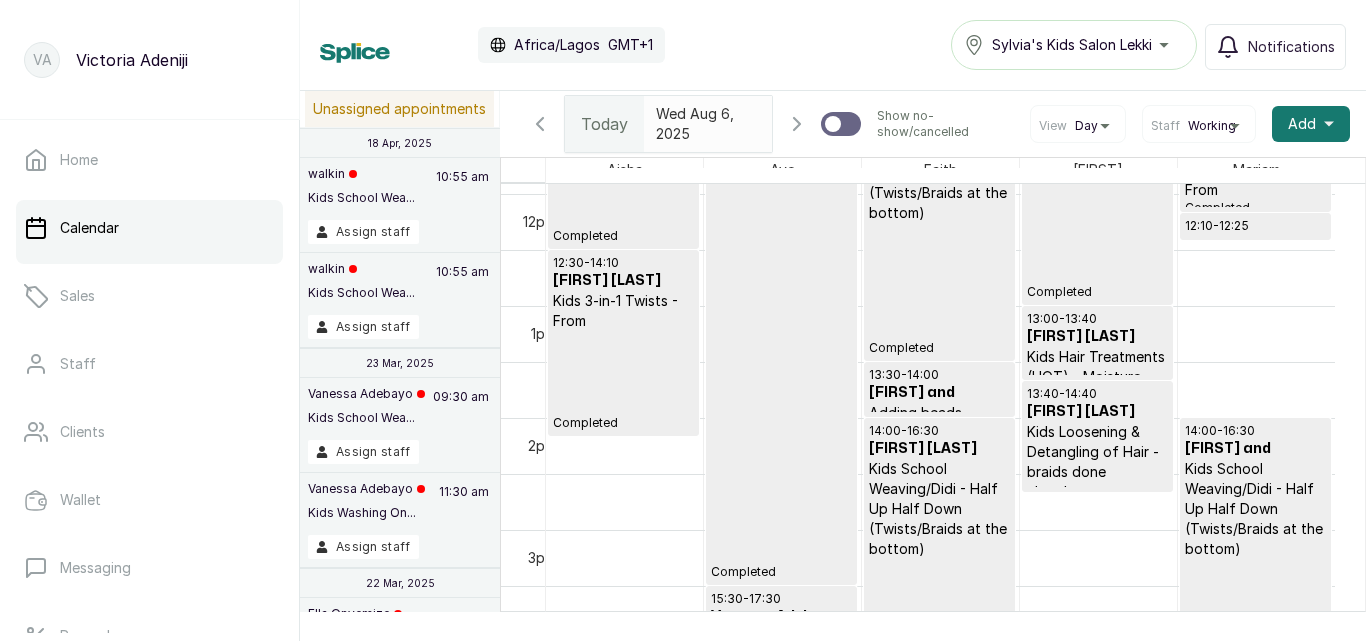 scroll, scrollTop: 1199, scrollLeft: 0, axis: vertical 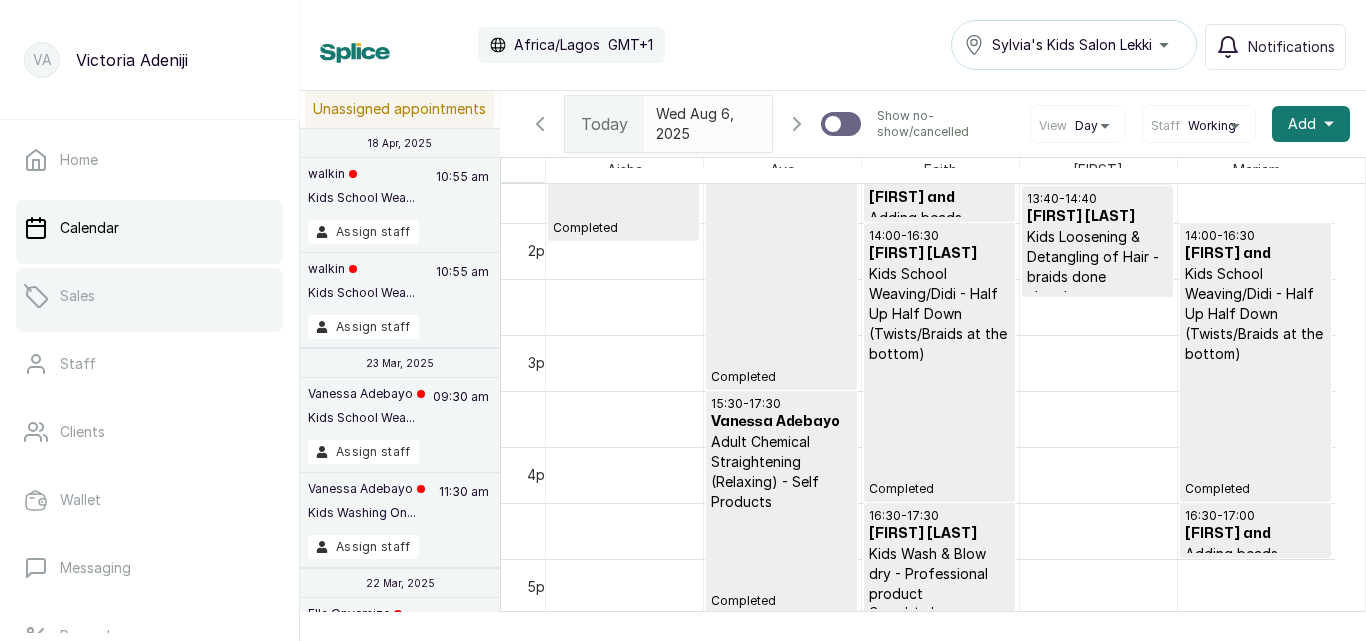 click on "Sales" at bounding box center (149, 296) 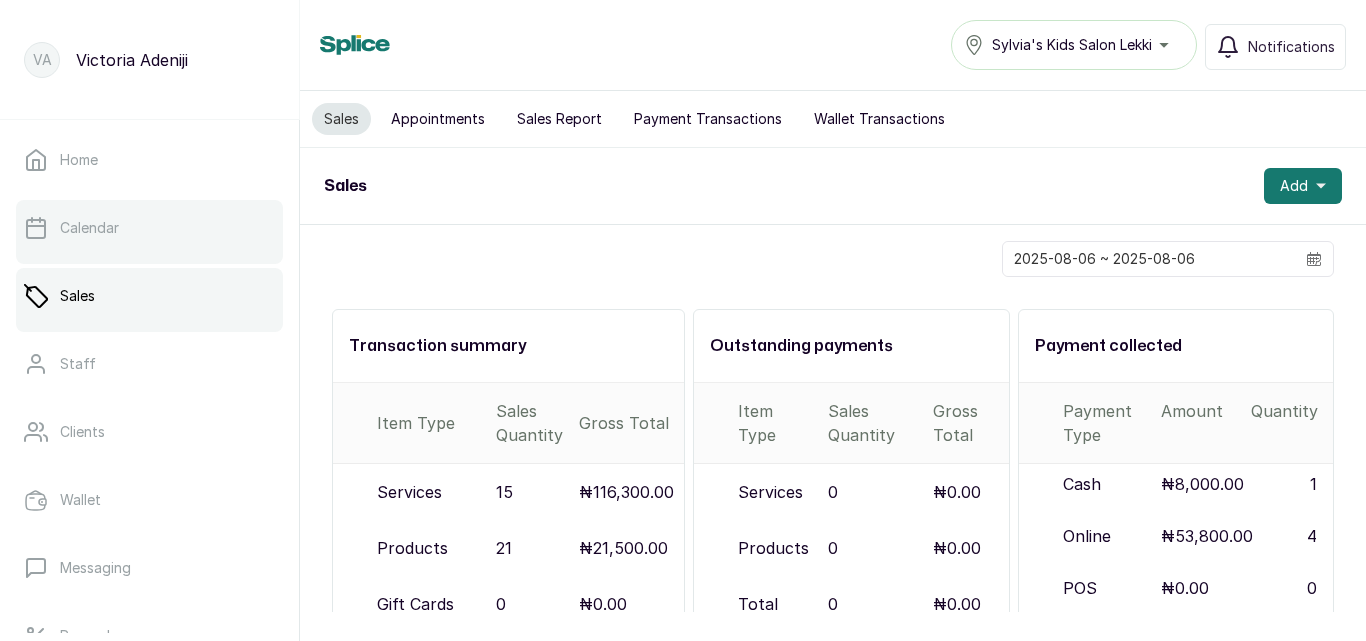 click on "Calendar" at bounding box center (149, 228) 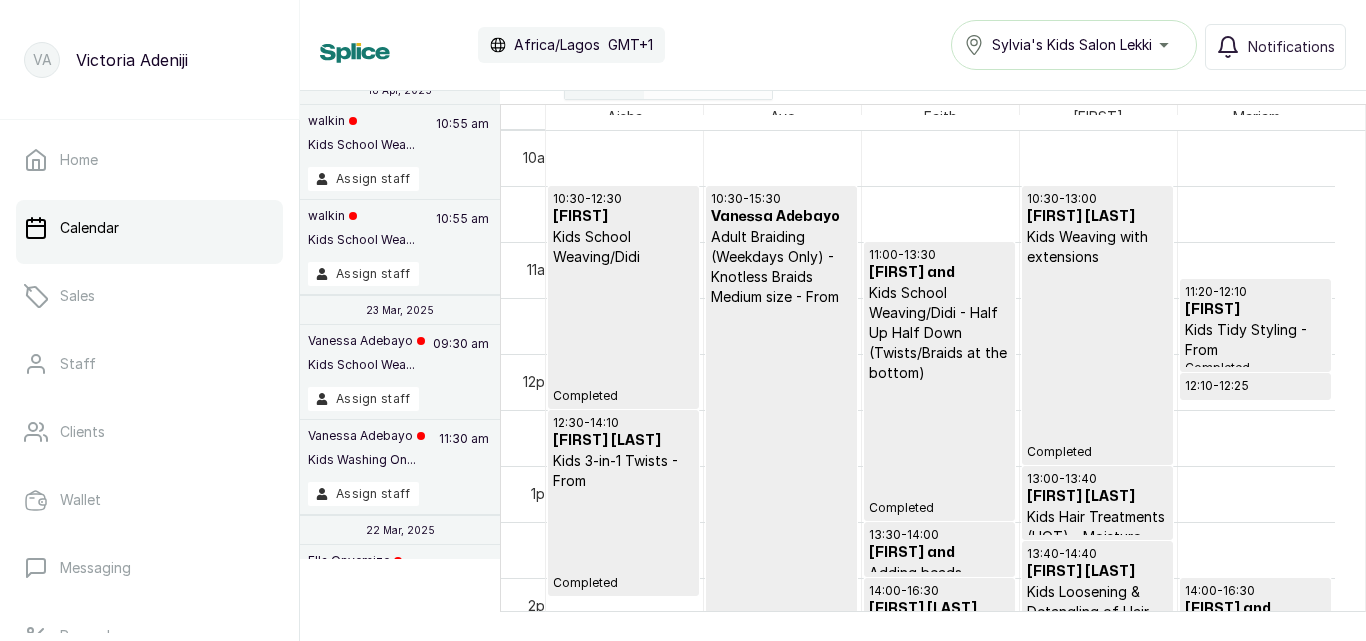 scroll, scrollTop: 931, scrollLeft: 0, axis: vertical 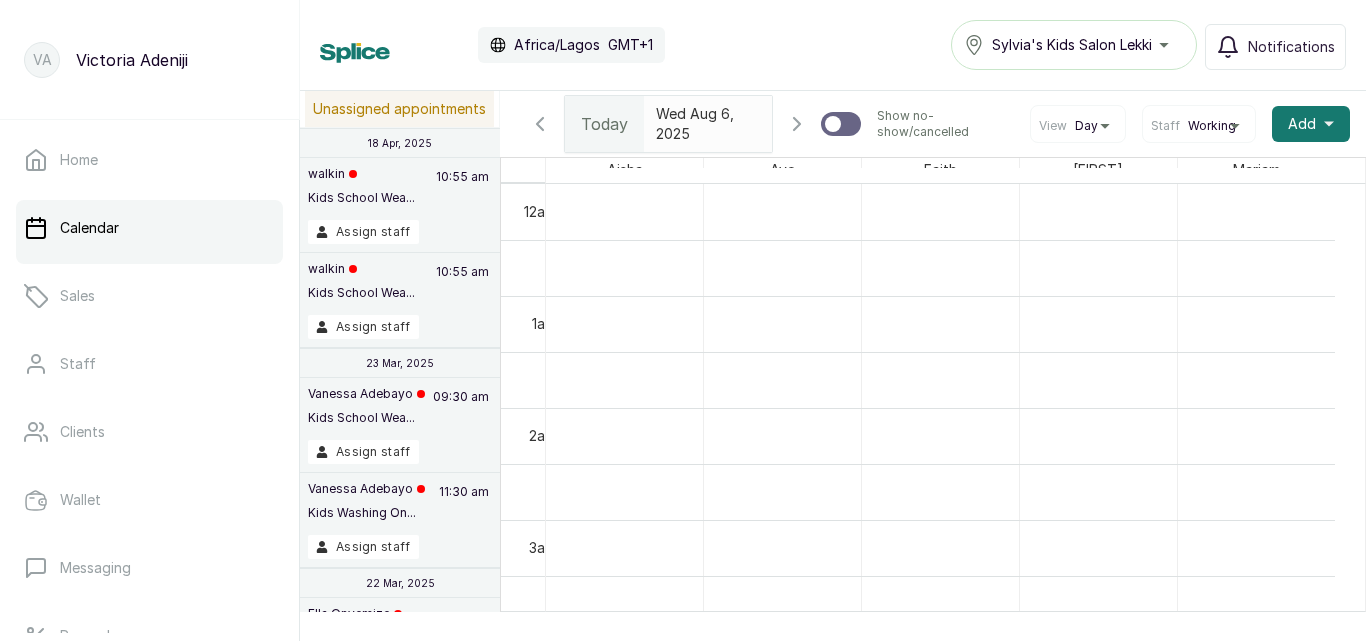 click 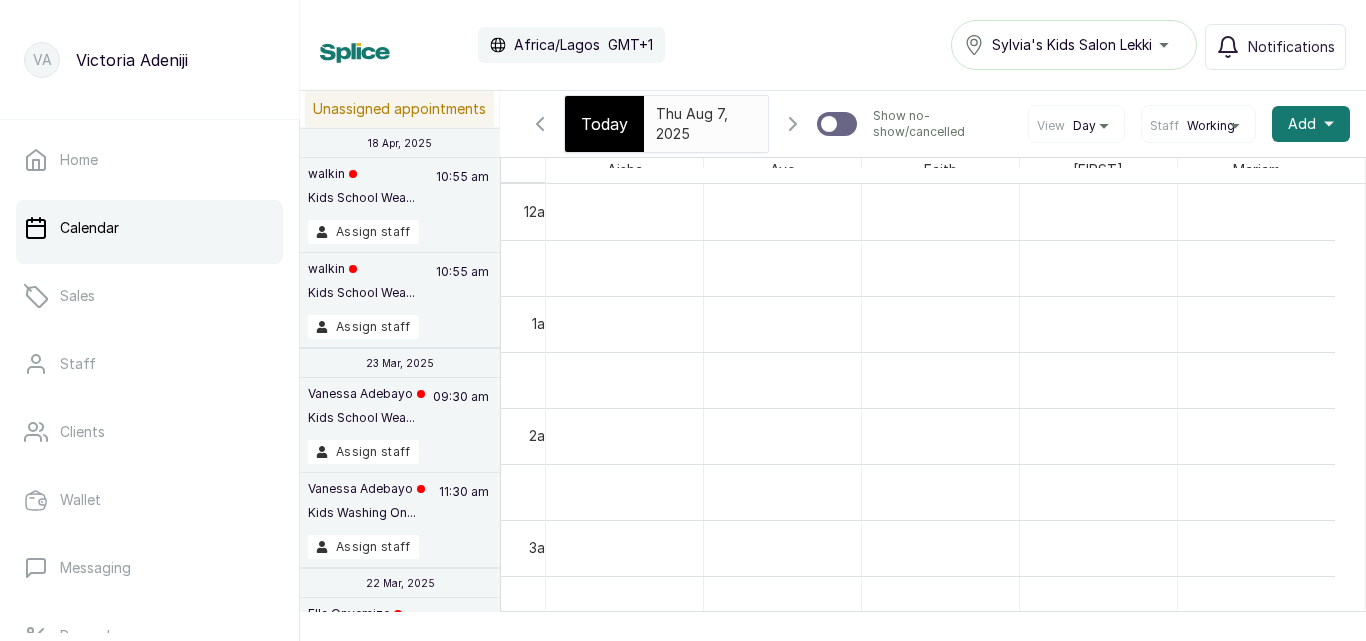 scroll, scrollTop: 673, scrollLeft: 0, axis: vertical 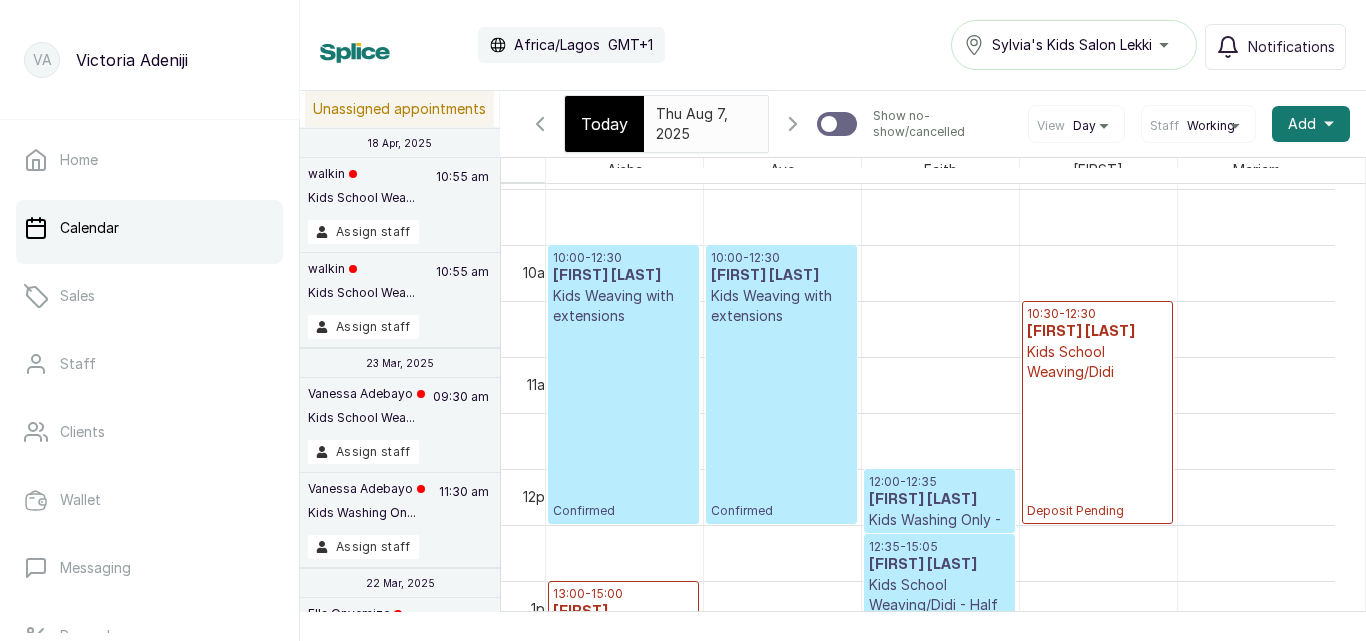 type 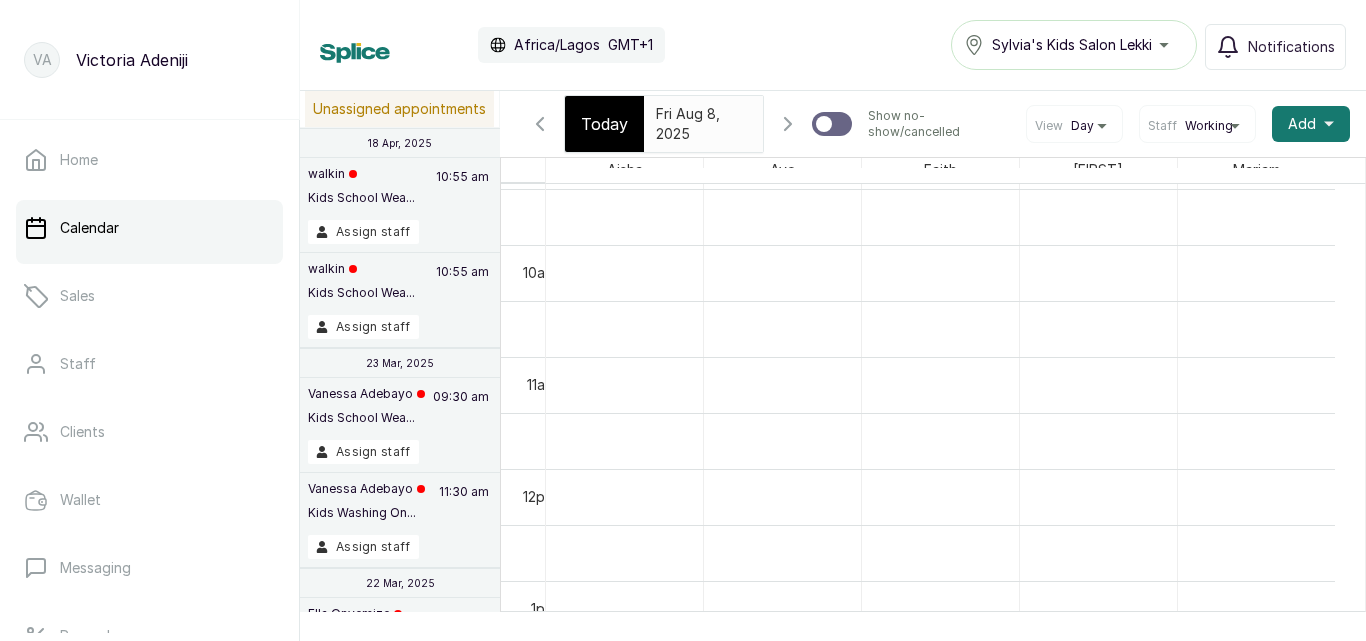 scroll, scrollTop: 673, scrollLeft: 0, axis: vertical 